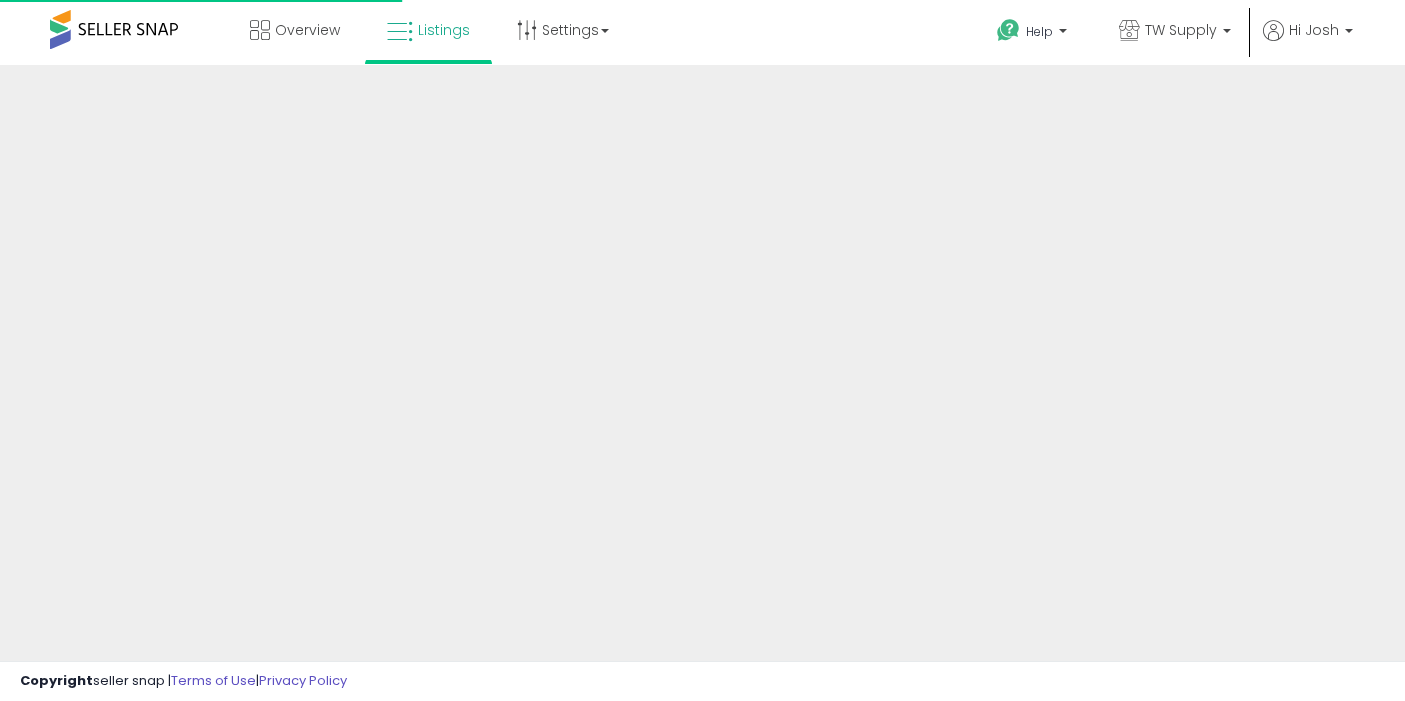 scroll, scrollTop: 0, scrollLeft: 0, axis: both 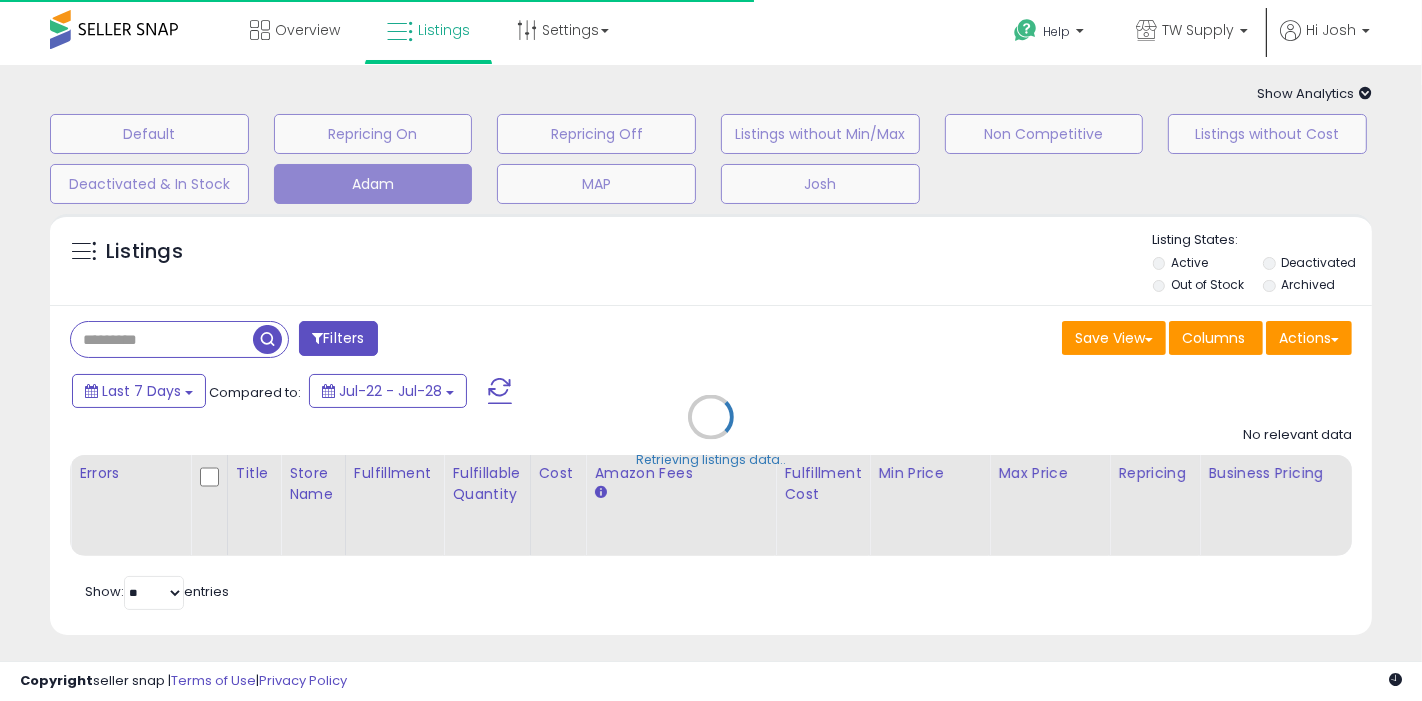 click on "Retrieving listings data.." at bounding box center [711, 432] 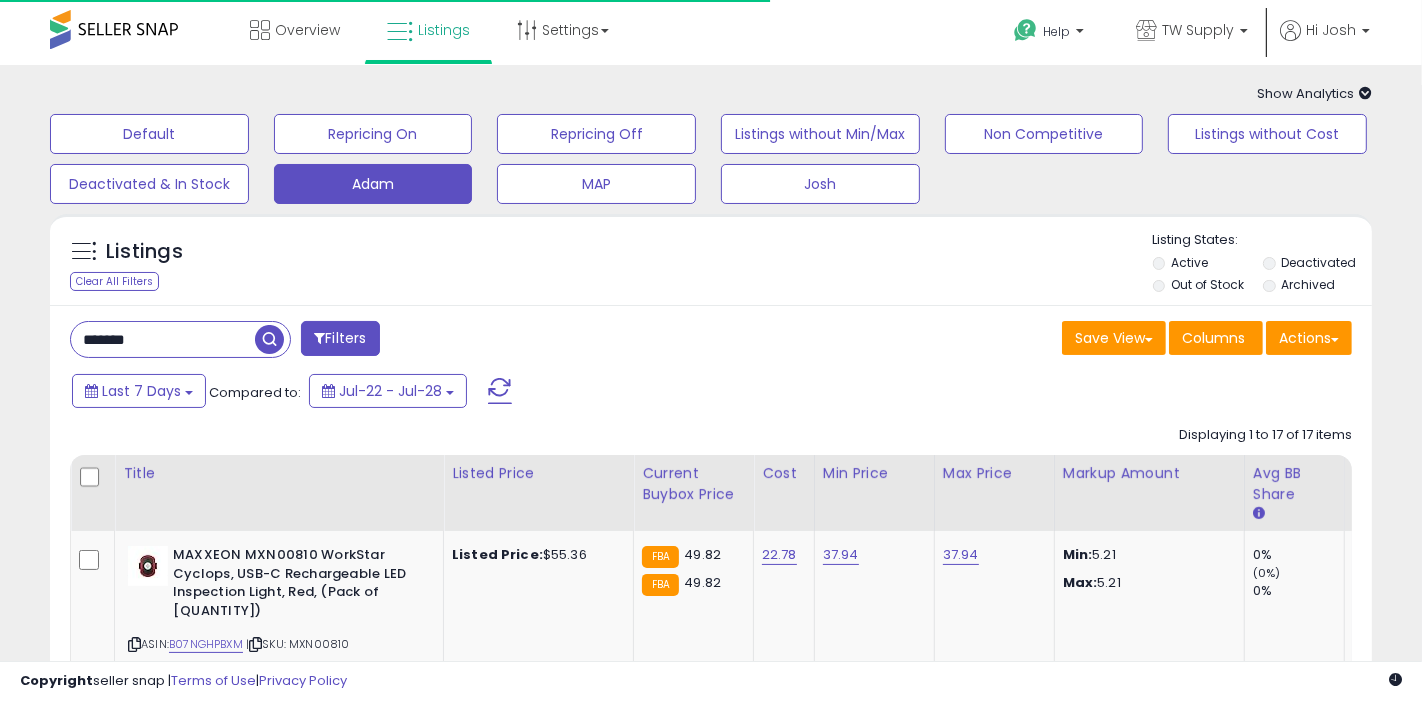click on "*******" at bounding box center (163, 339) 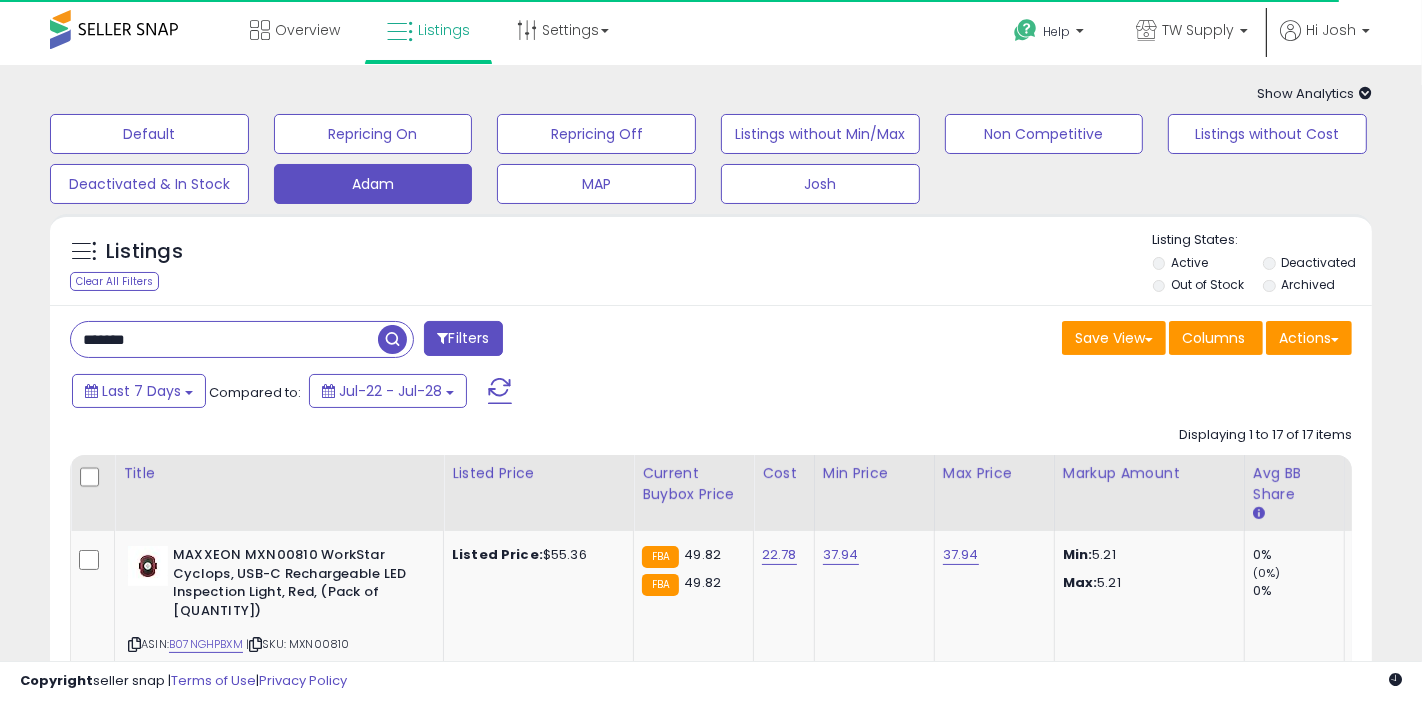 click on "*******" at bounding box center (224, 339) 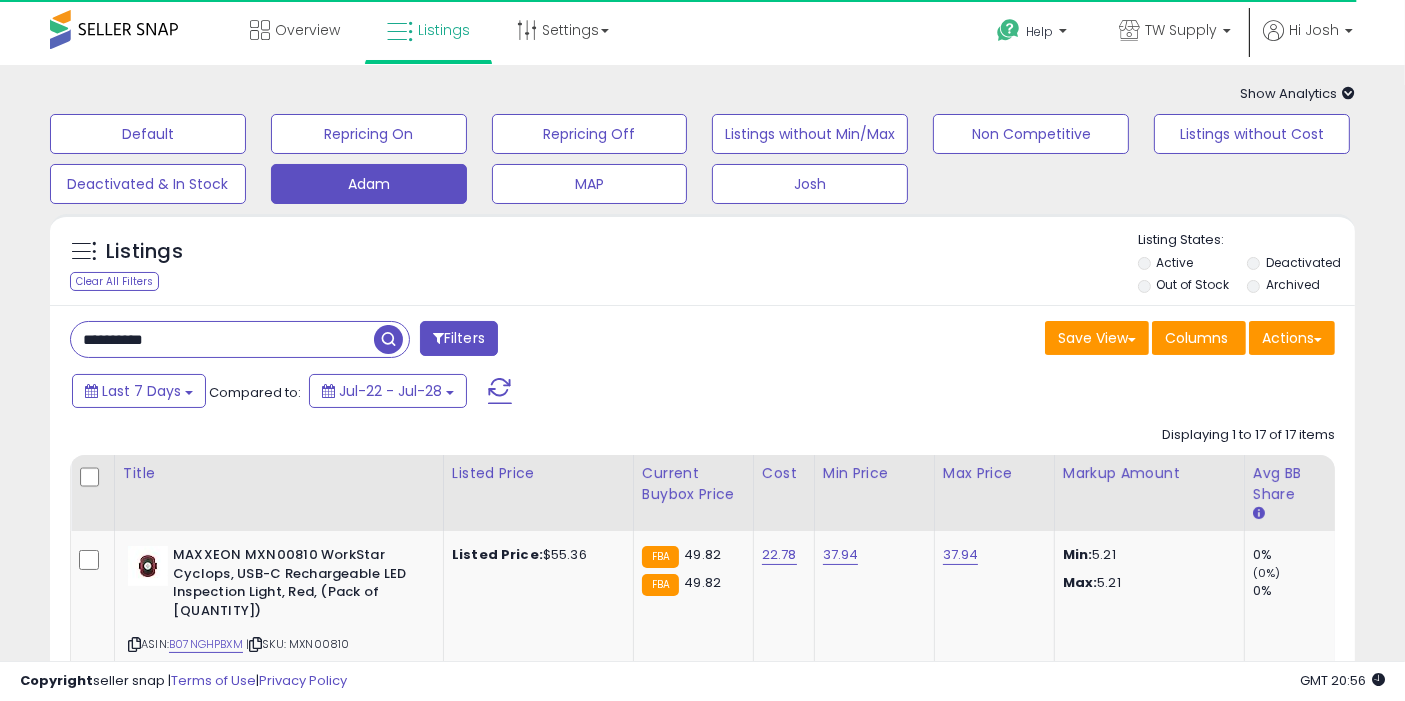 type on "**********" 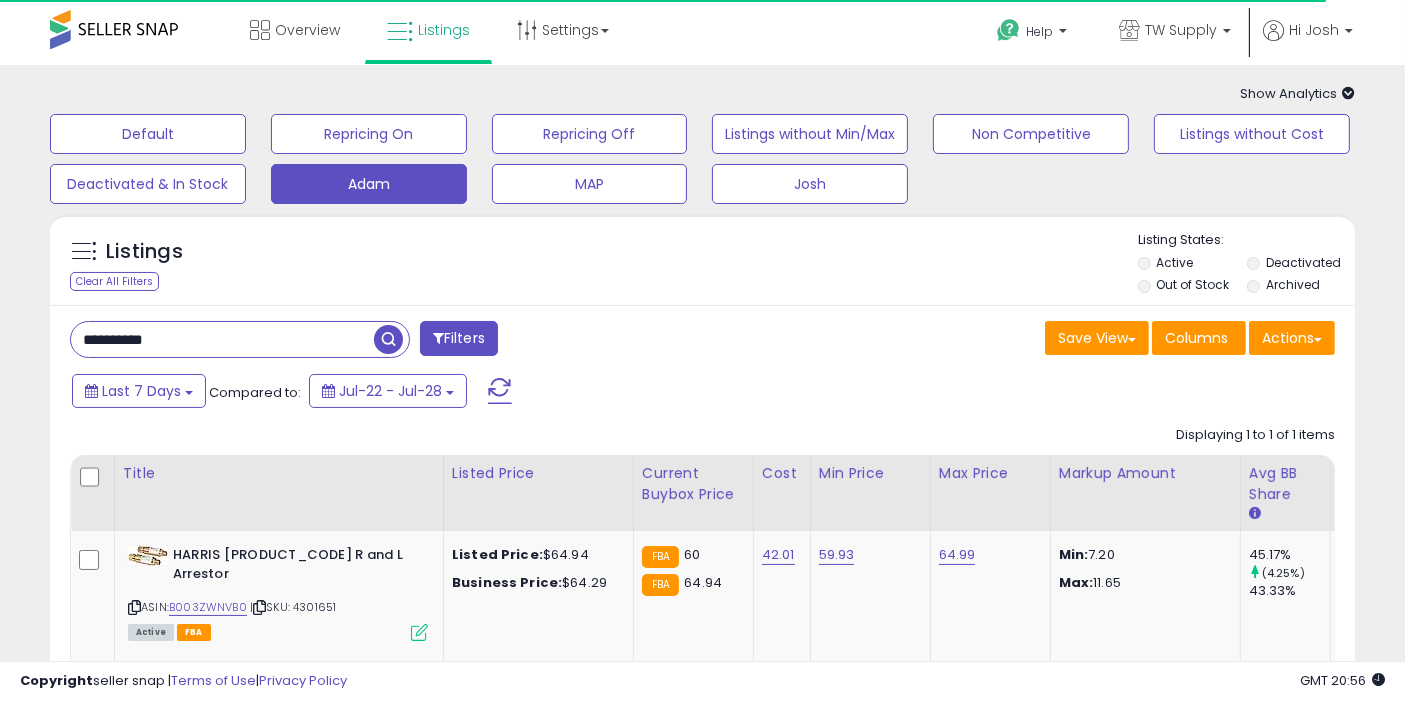 scroll, scrollTop: 73, scrollLeft: 0, axis: vertical 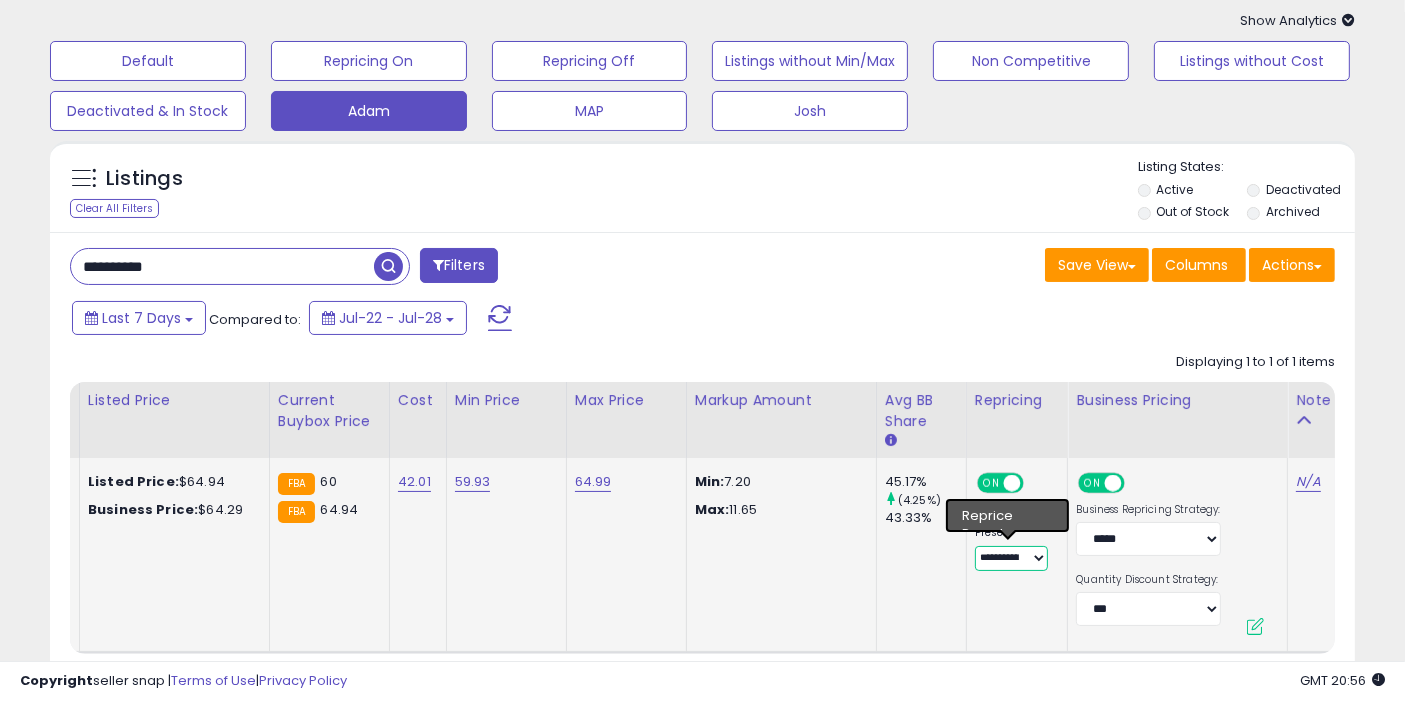 click on "**********" at bounding box center (1011, 558) 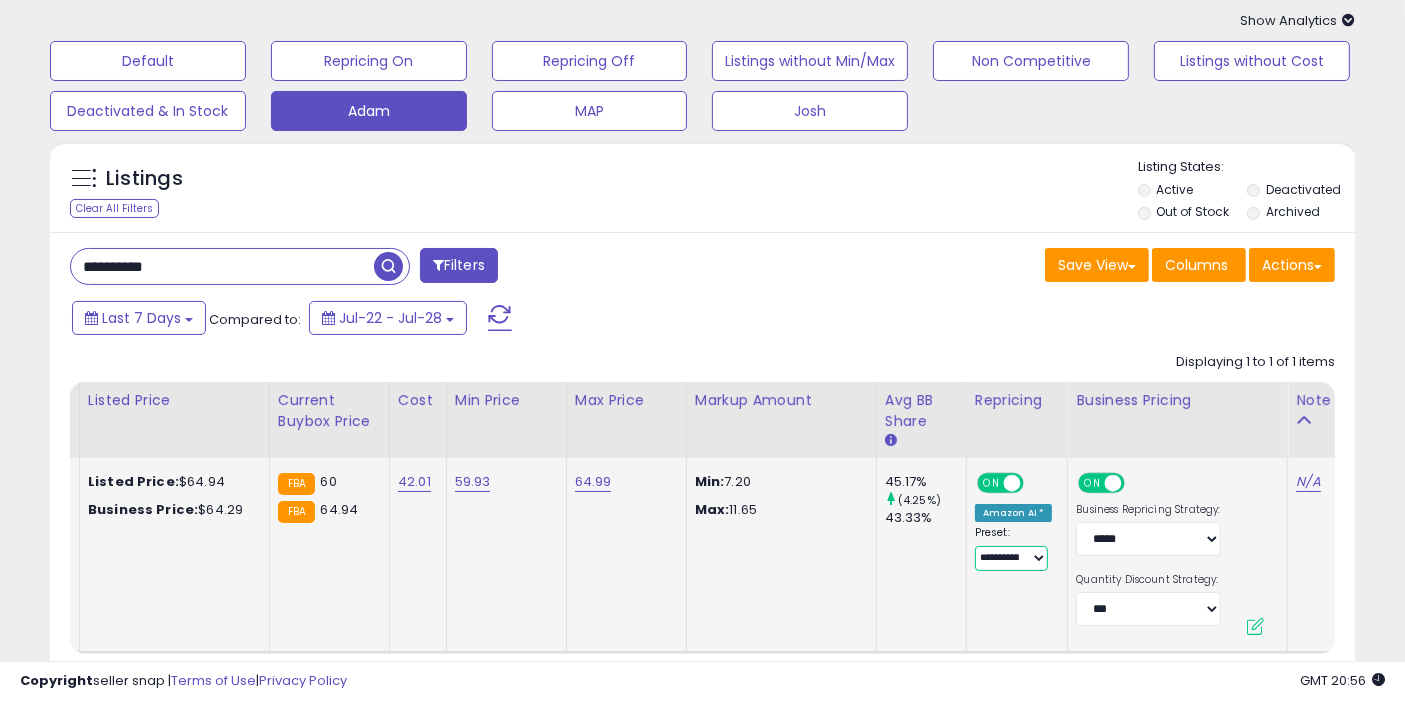 select on "**********" 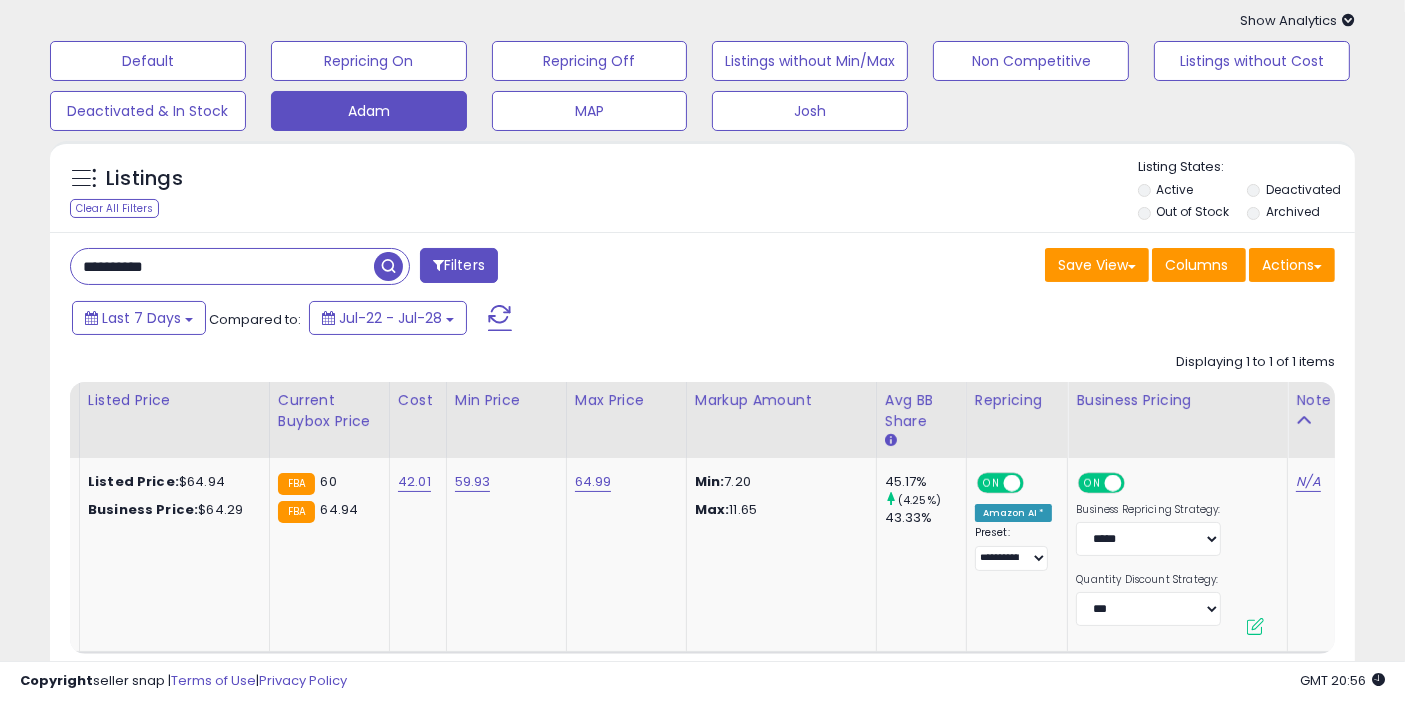 click on "**********" at bounding box center [222, 266] 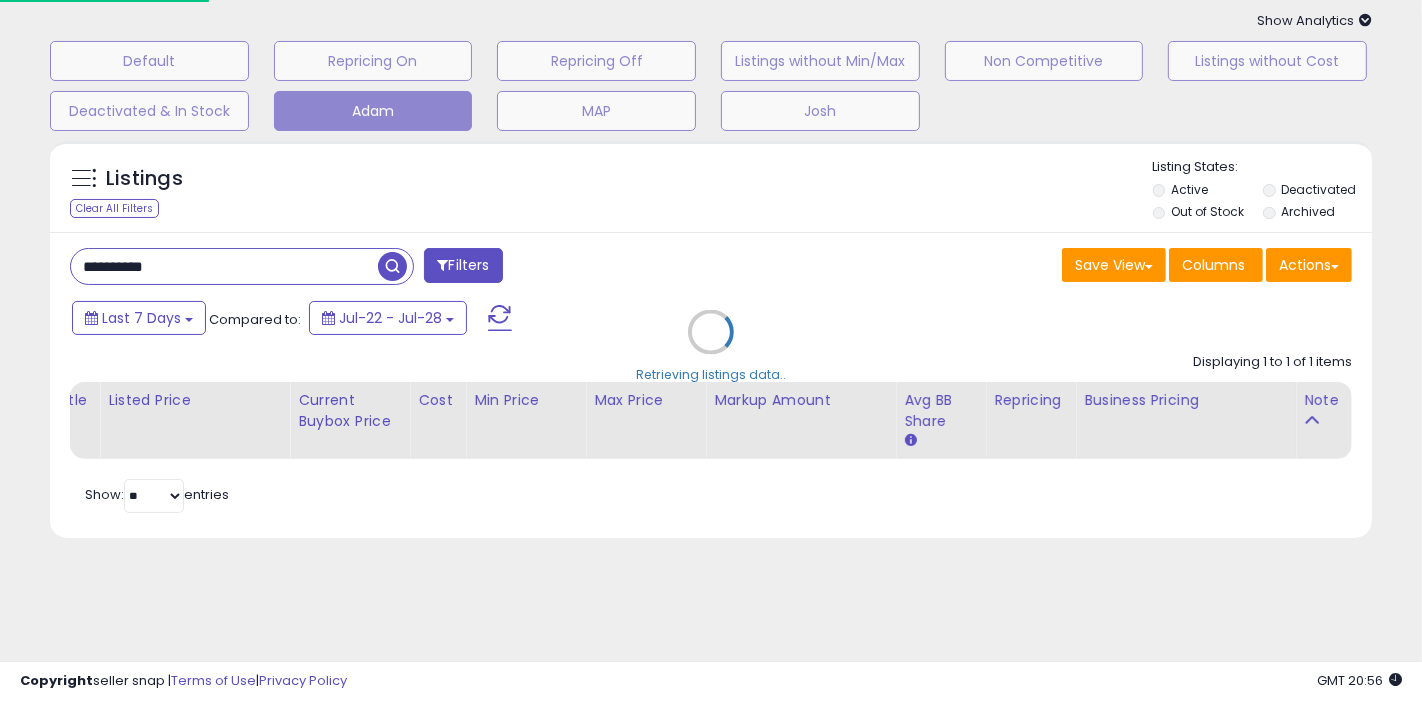 scroll, scrollTop: 0, scrollLeft: 54, axis: horizontal 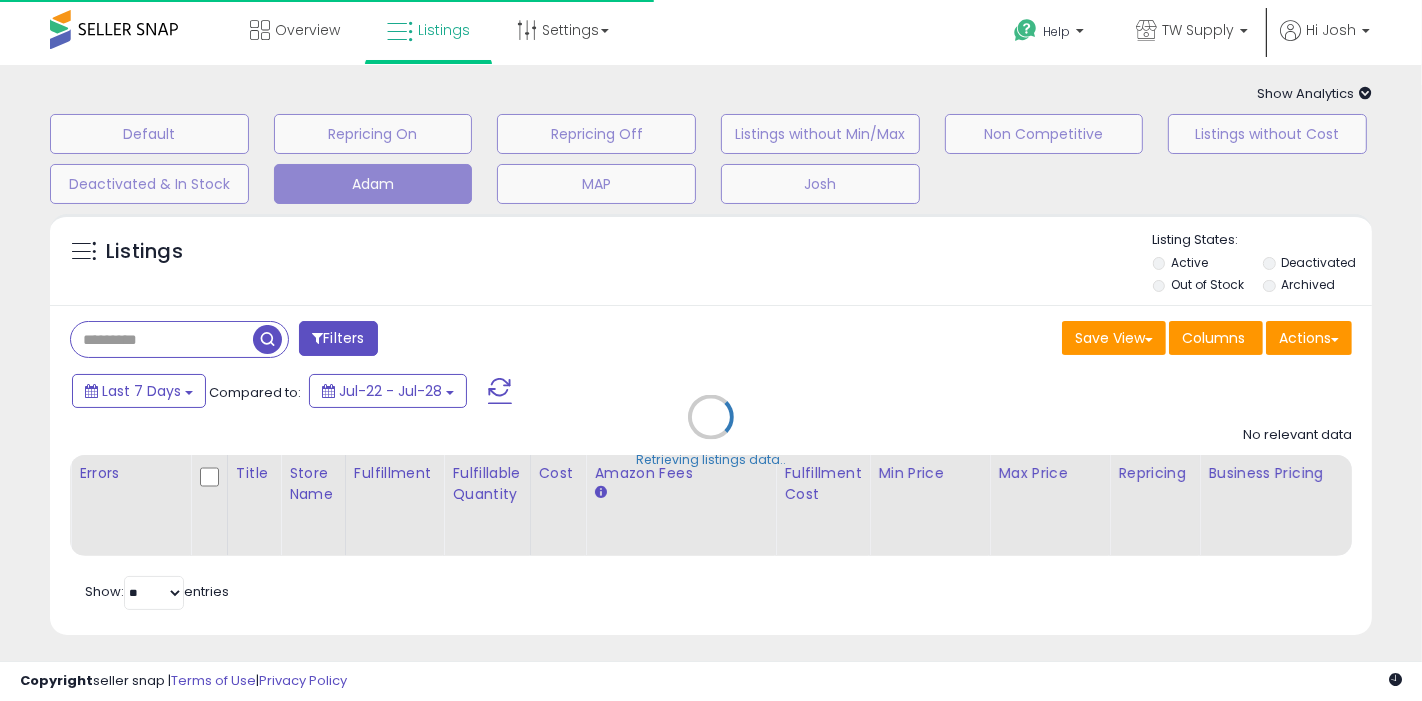 type on "**********" 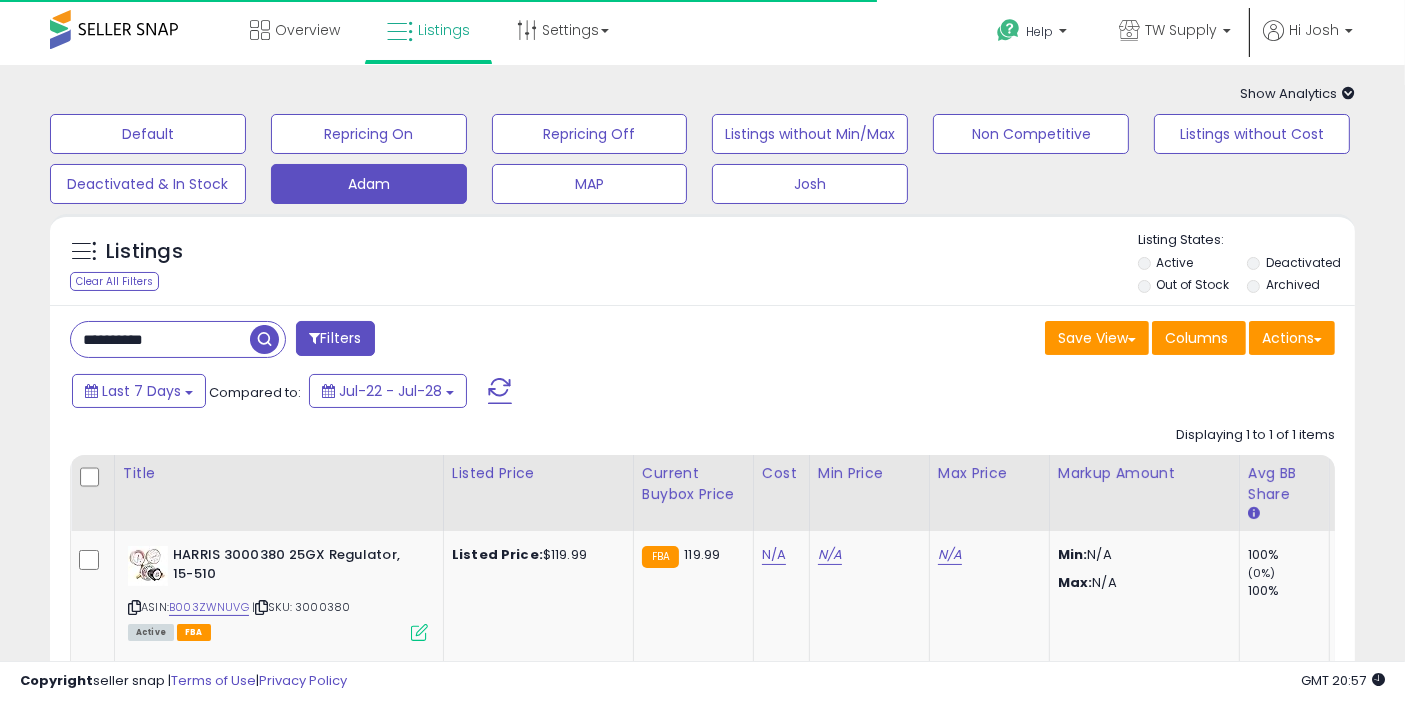 click on "**********" at bounding box center [160, 339] 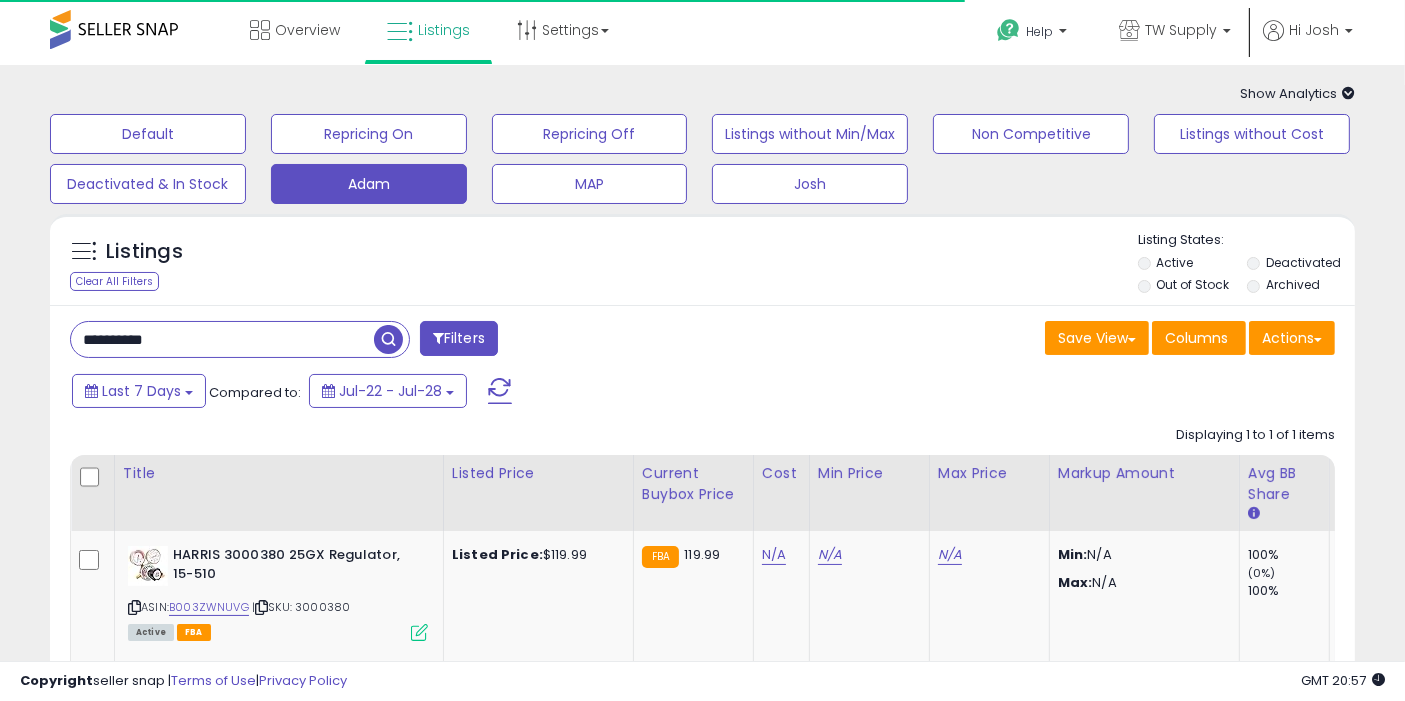 click on "**********" at bounding box center (222, 339) 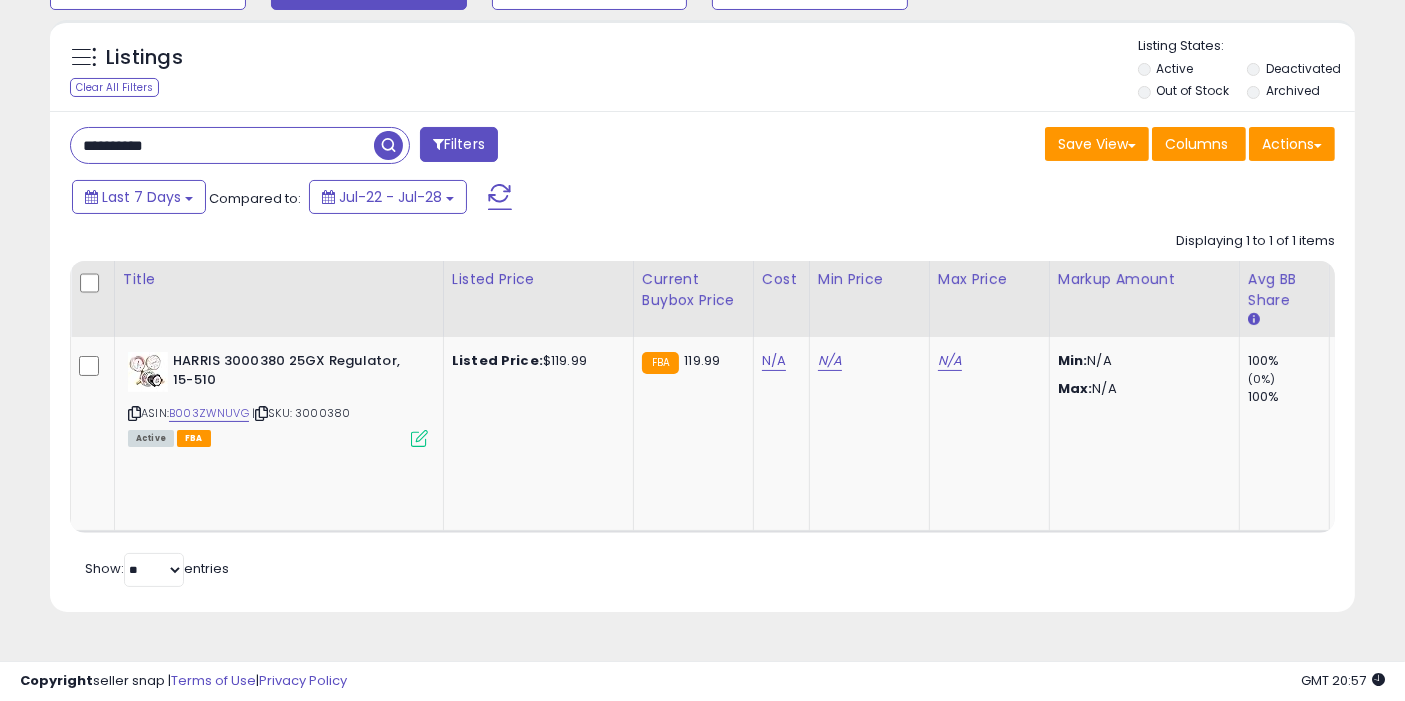 scroll, scrollTop: 197, scrollLeft: 0, axis: vertical 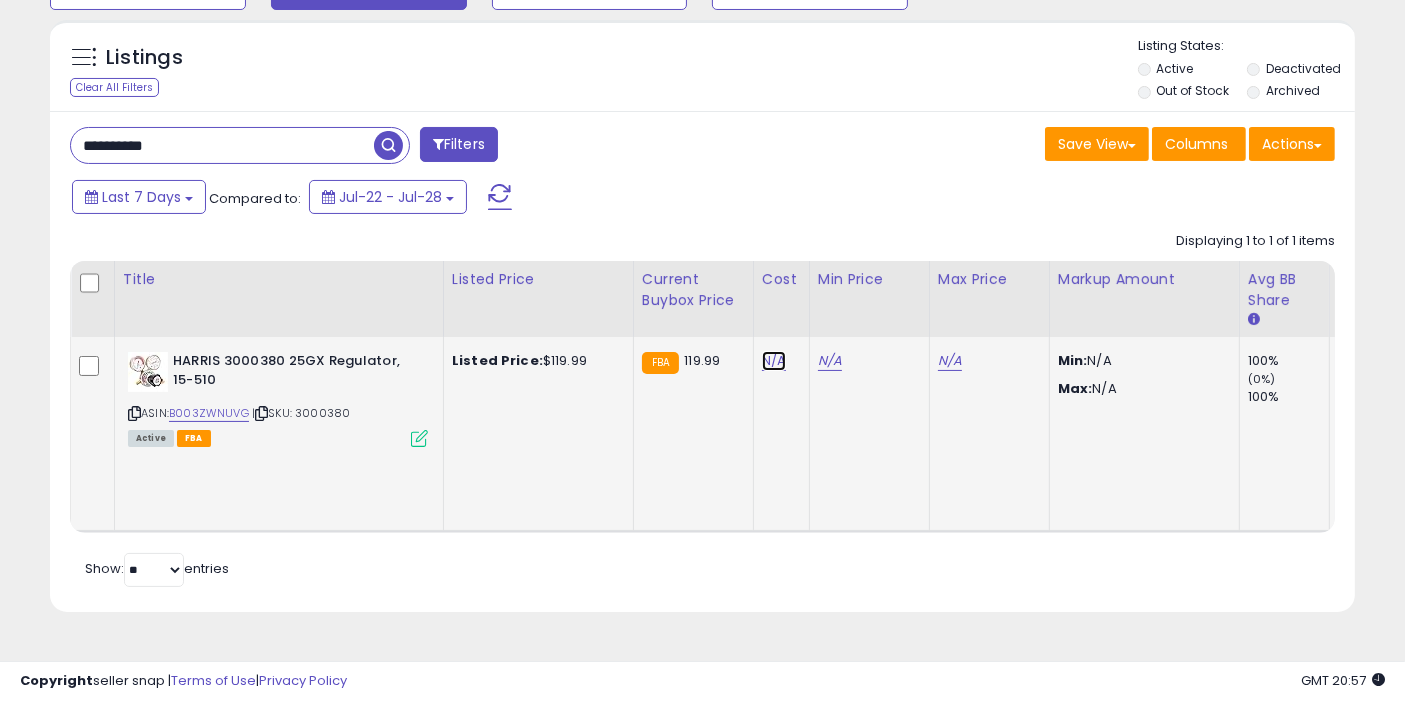 click on "N/A" at bounding box center [774, 361] 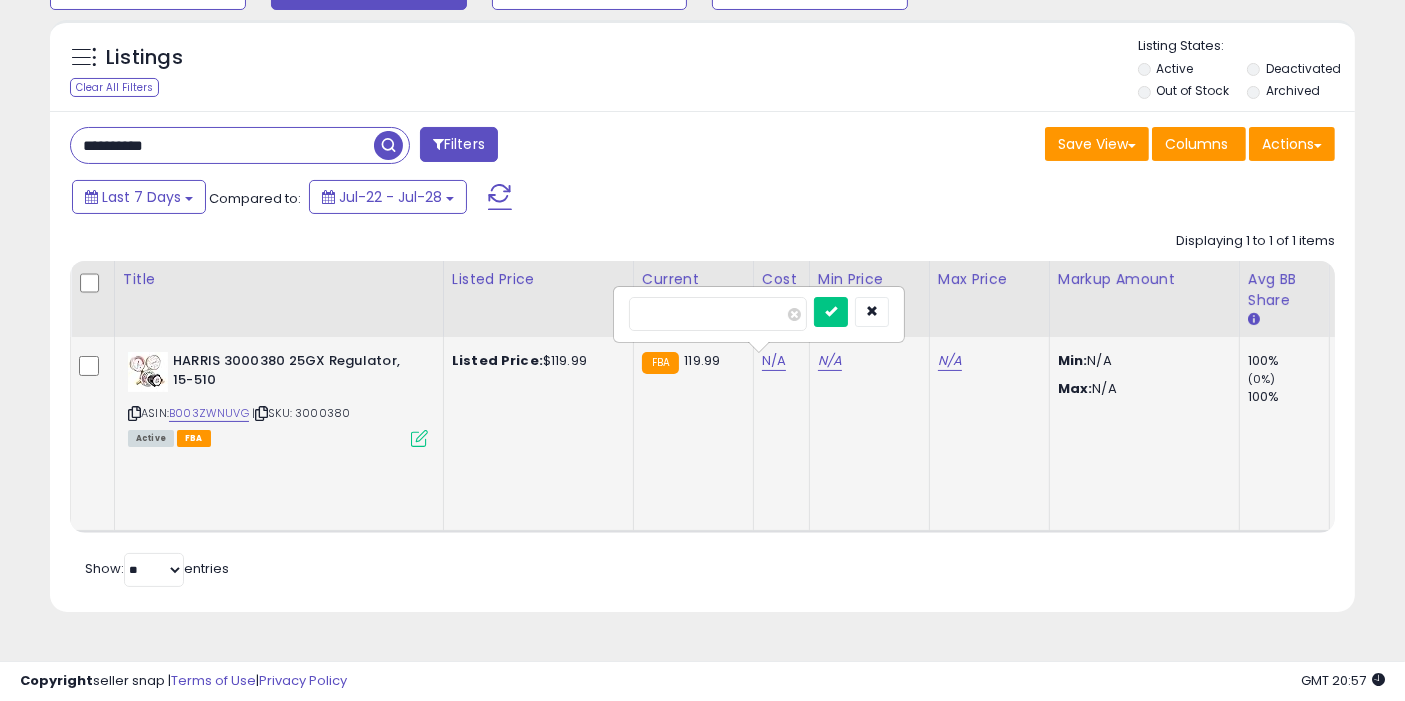 type on "*****" 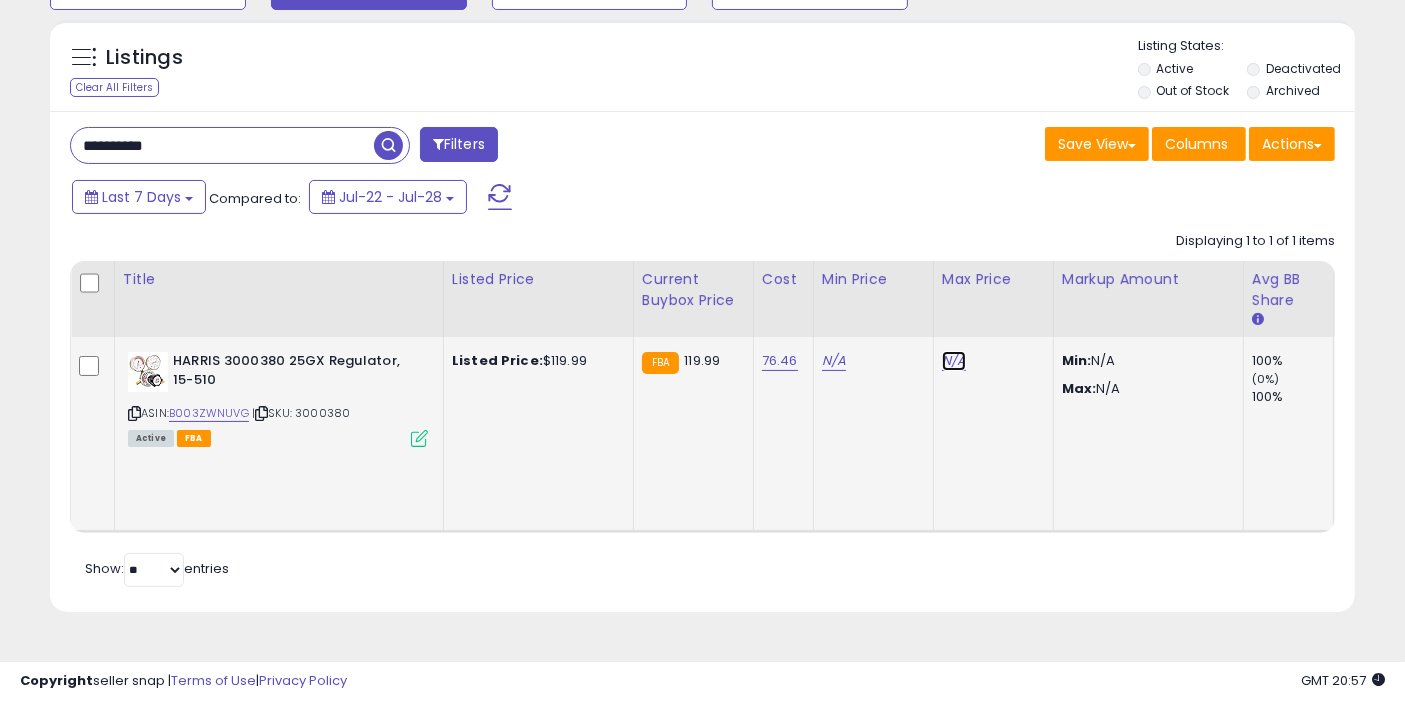 click on "N/A" at bounding box center (954, 361) 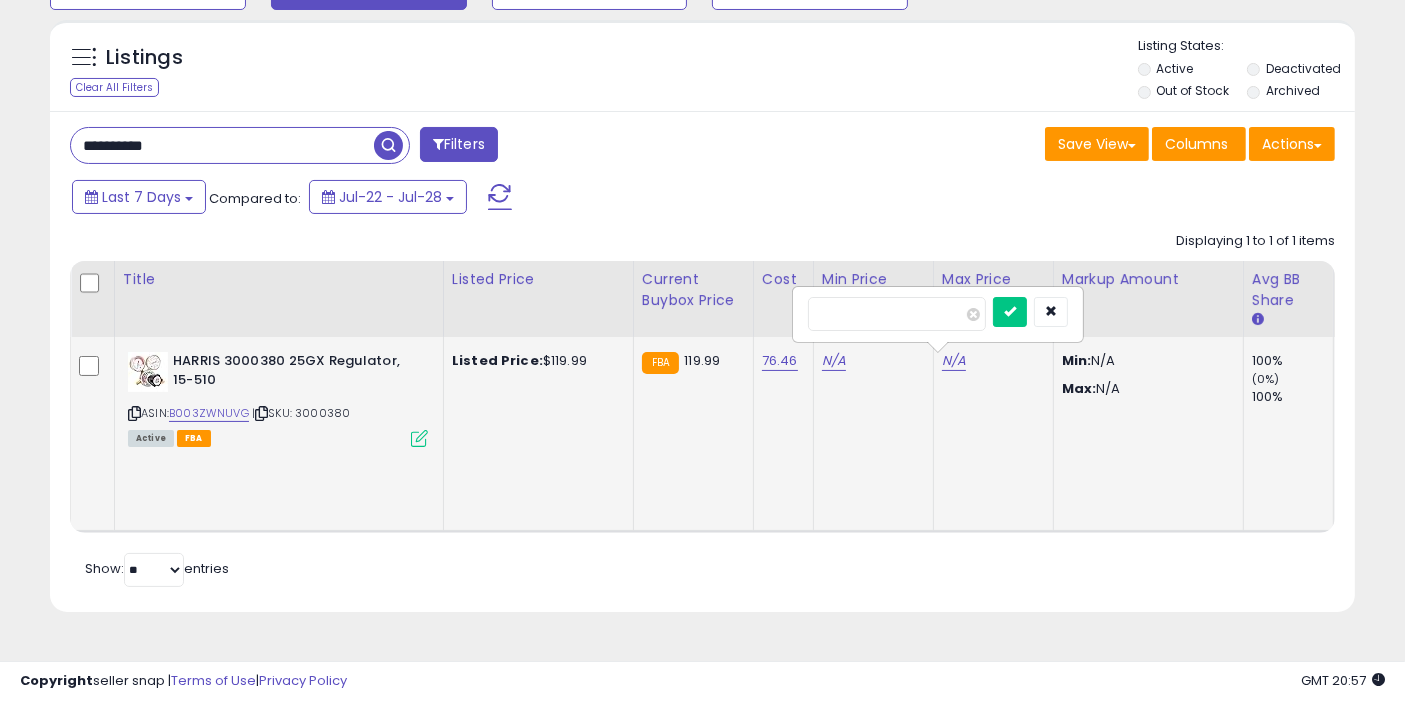 type on "******" 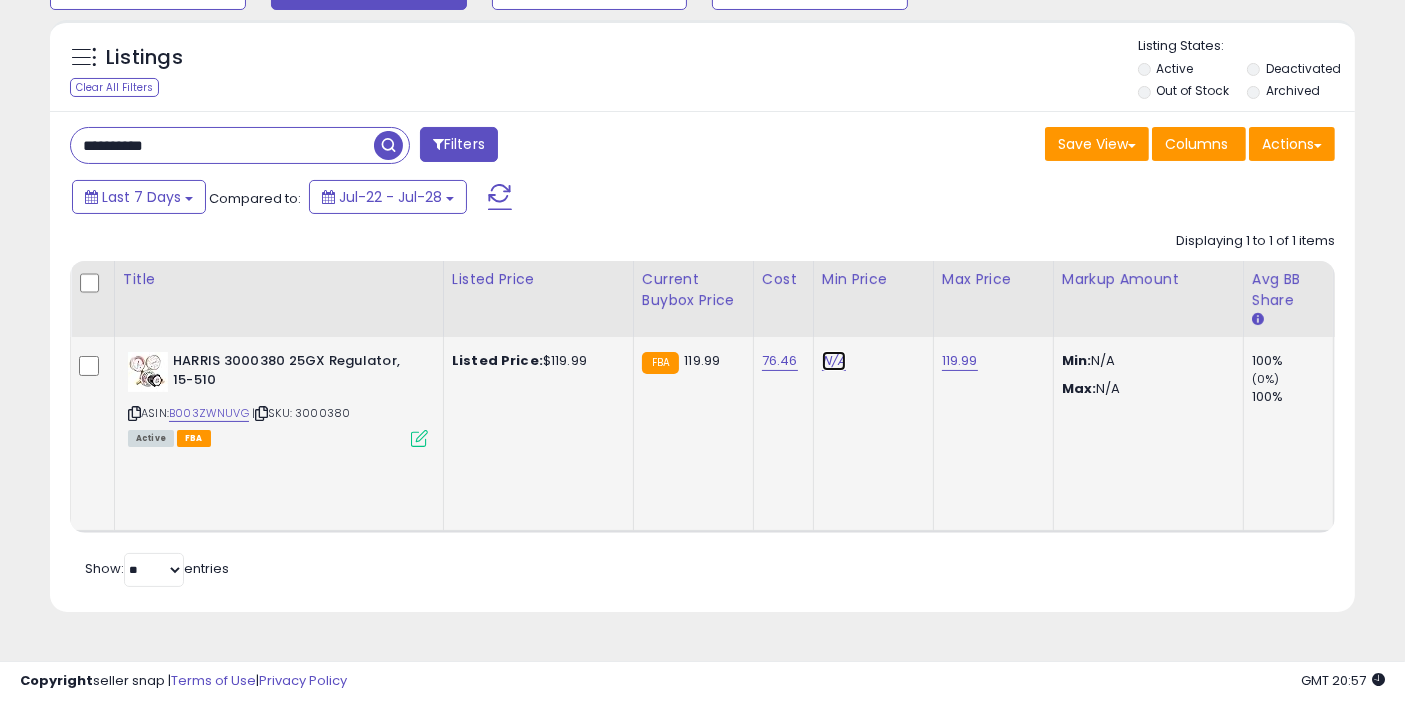 click on "N/A" at bounding box center [834, 361] 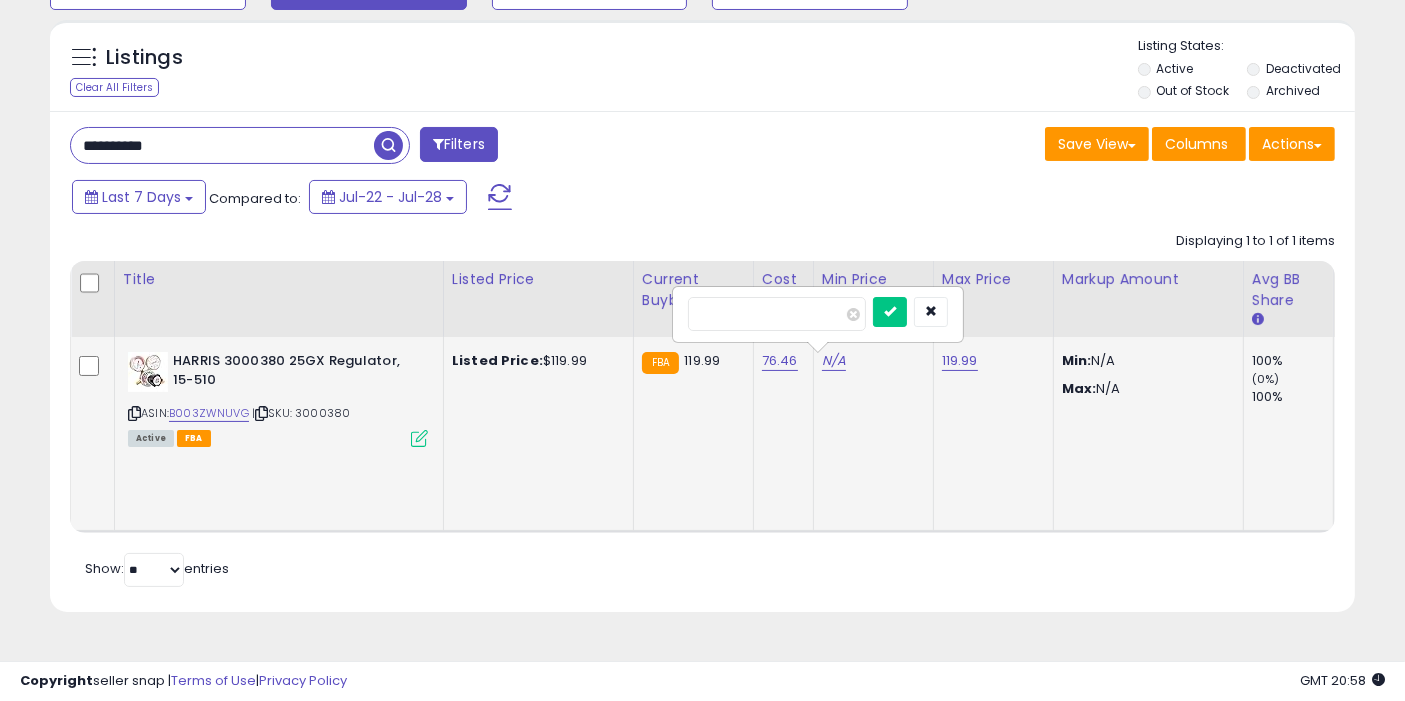 type on "***" 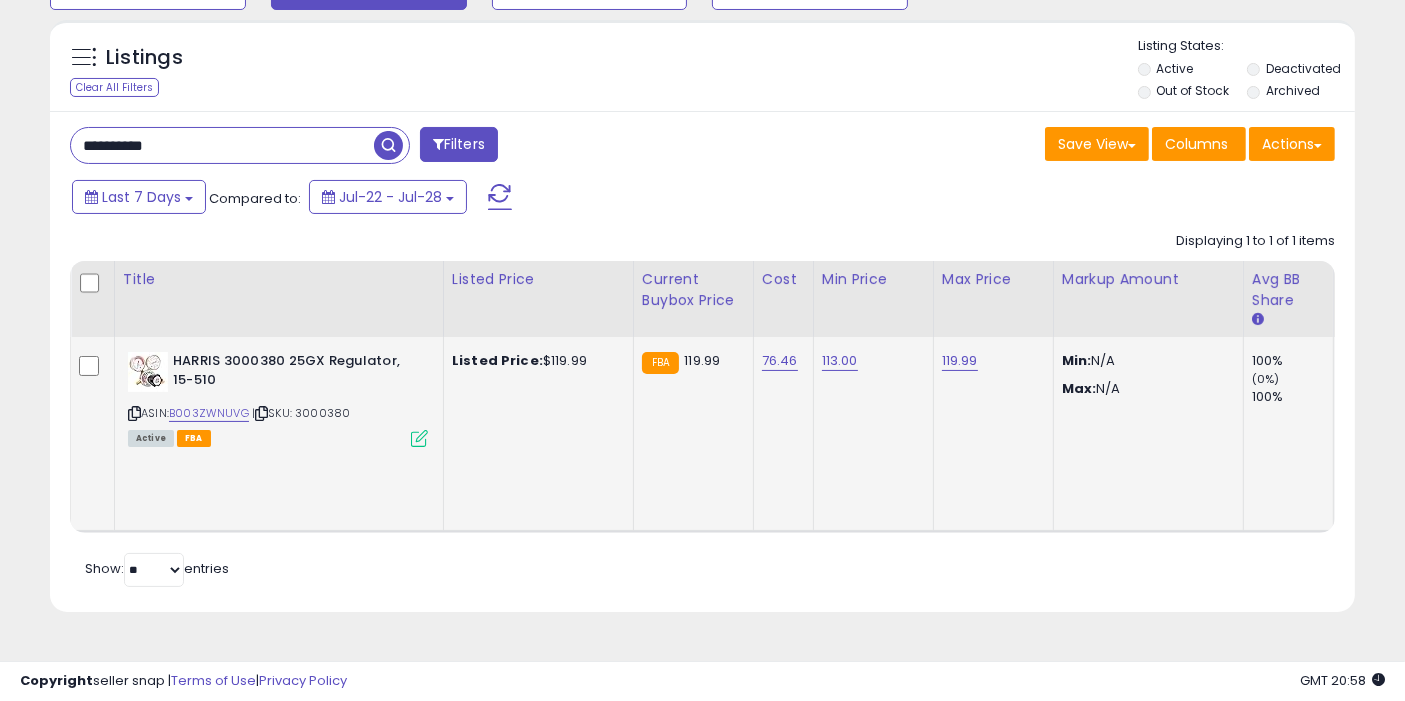 click at bounding box center (388, 145) 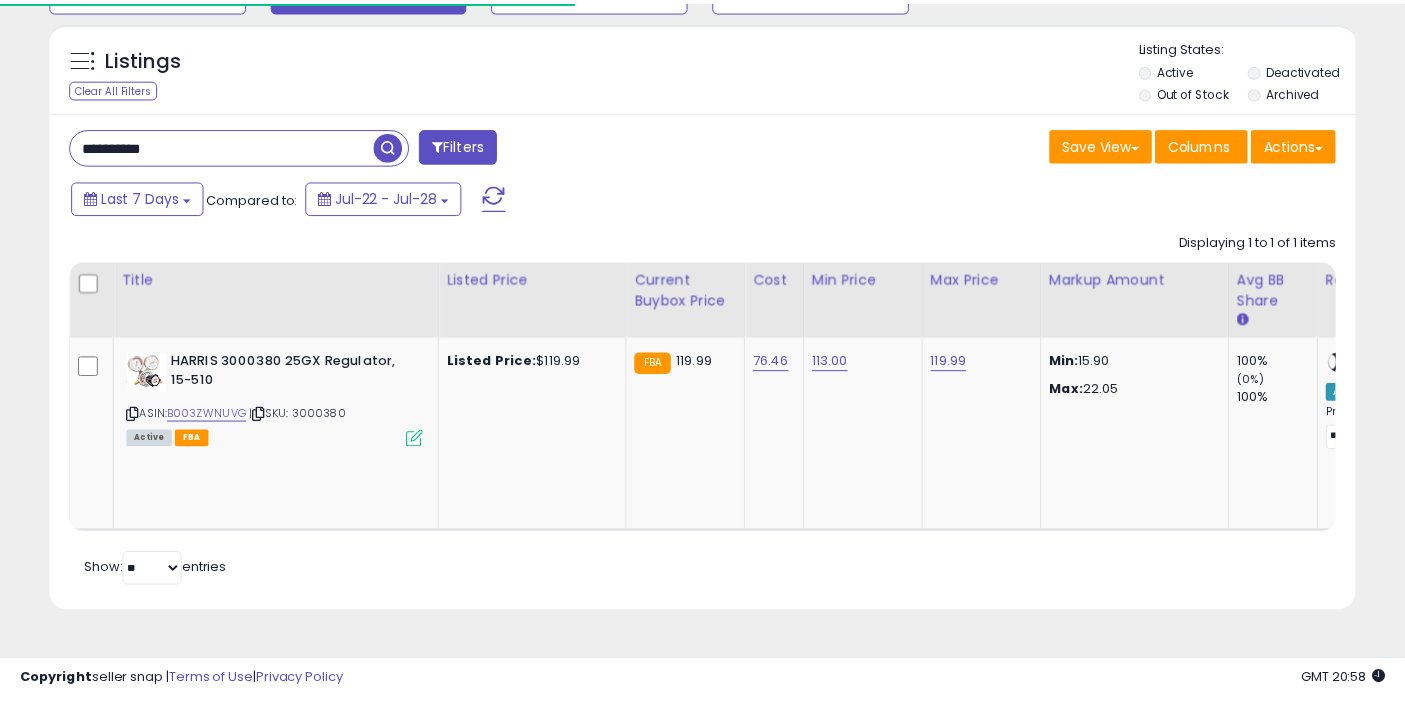 scroll, scrollTop: 197, scrollLeft: 0, axis: vertical 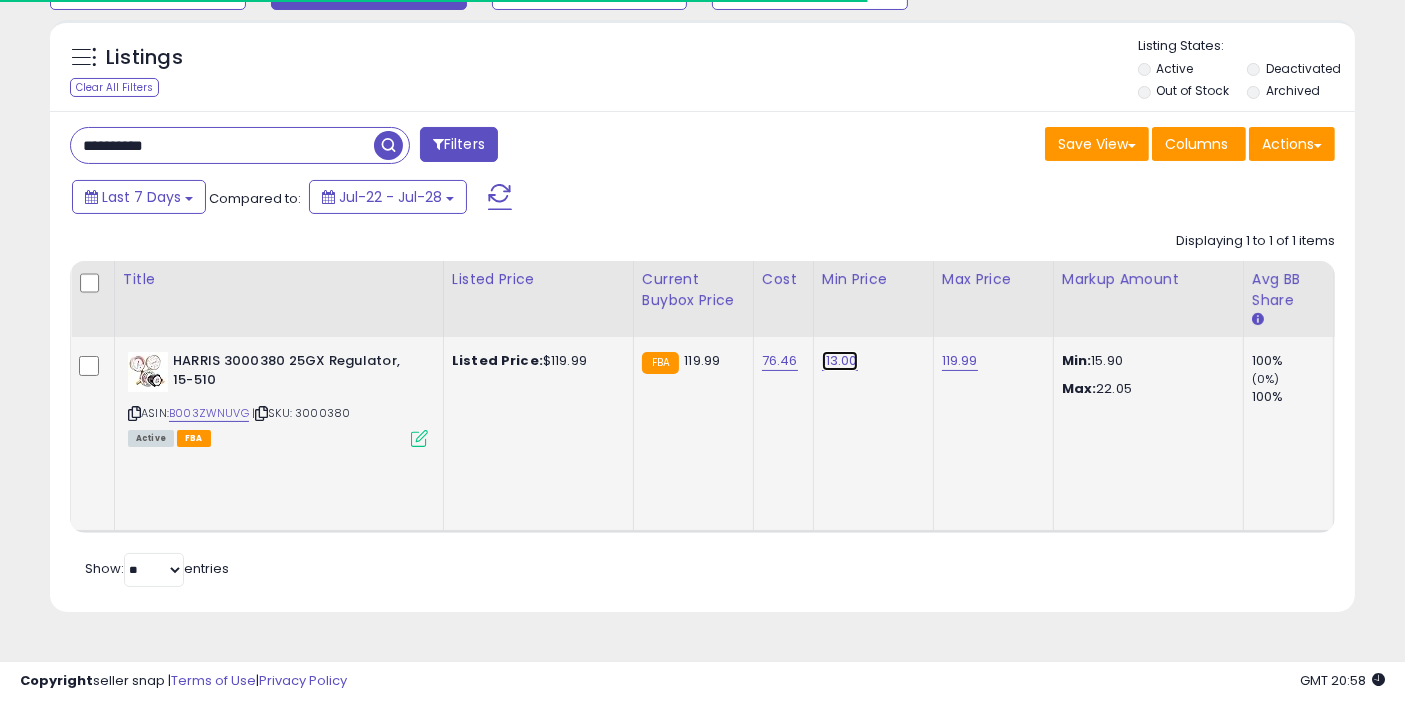 click on "113.00" at bounding box center (840, 361) 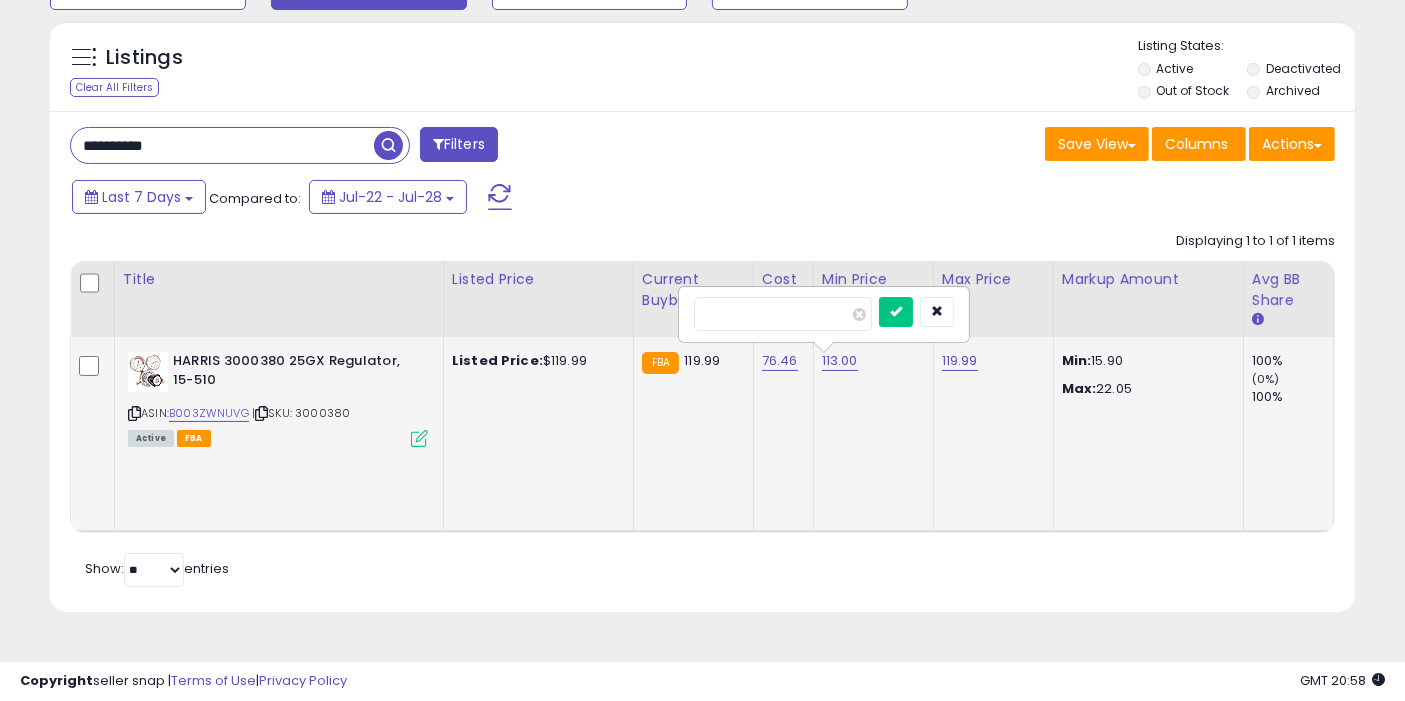type on "******" 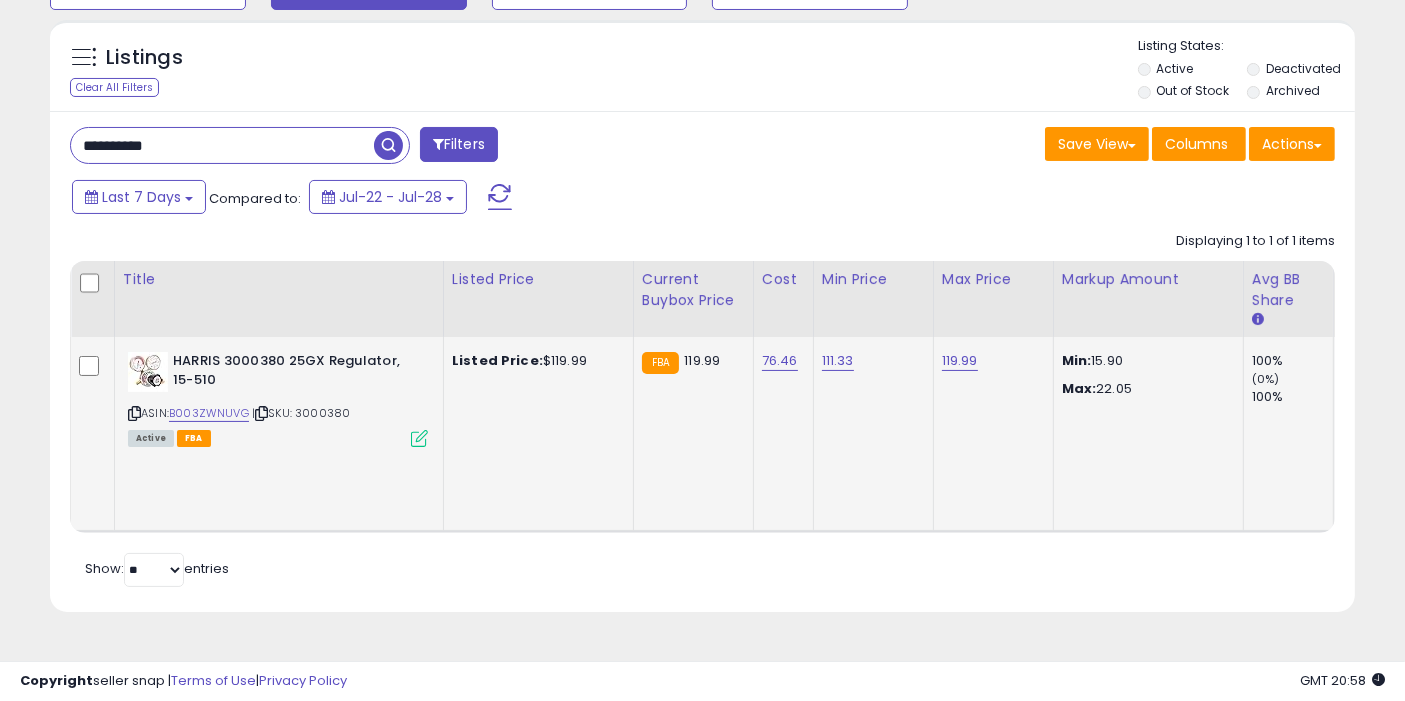 click at bounding box center [388, 145] 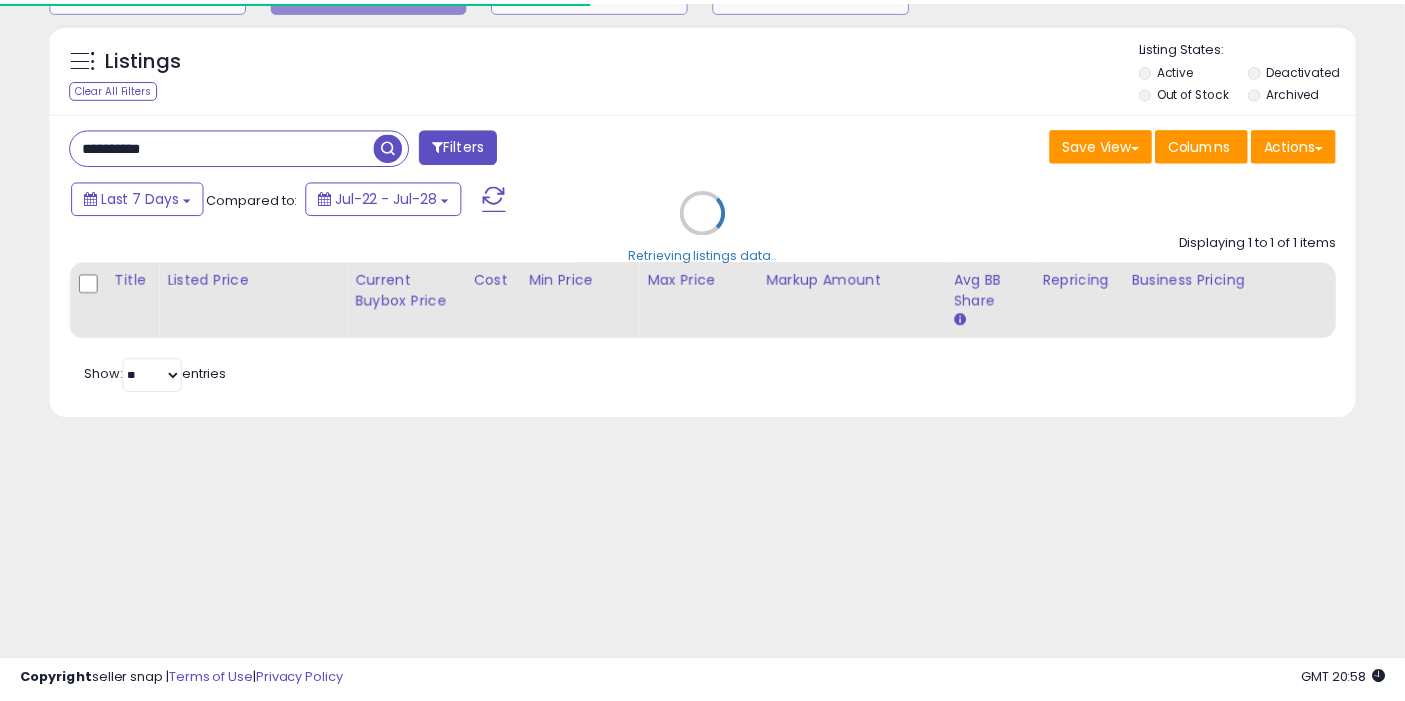 scroll, scrollTop: 197, scrollLeft: 0, axis: vertical 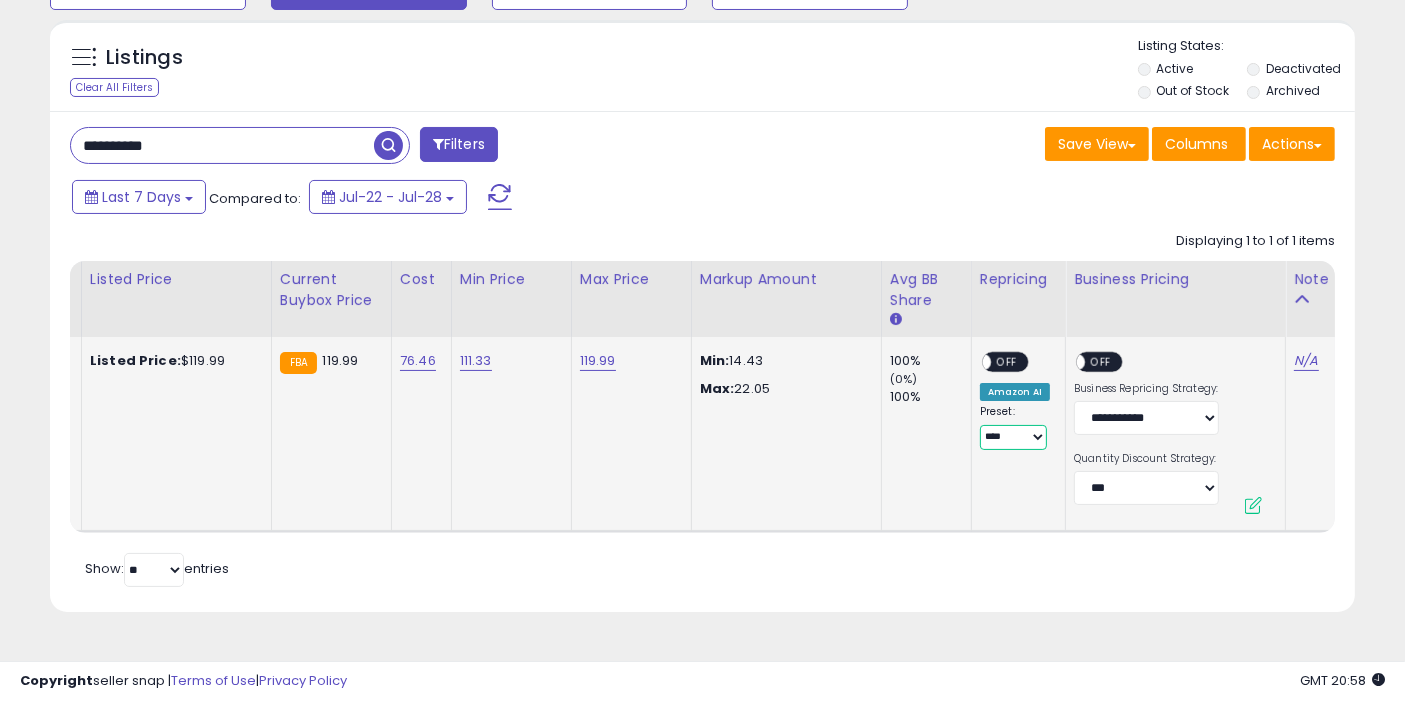 click on "**********" at bounding box center [1013, 437] 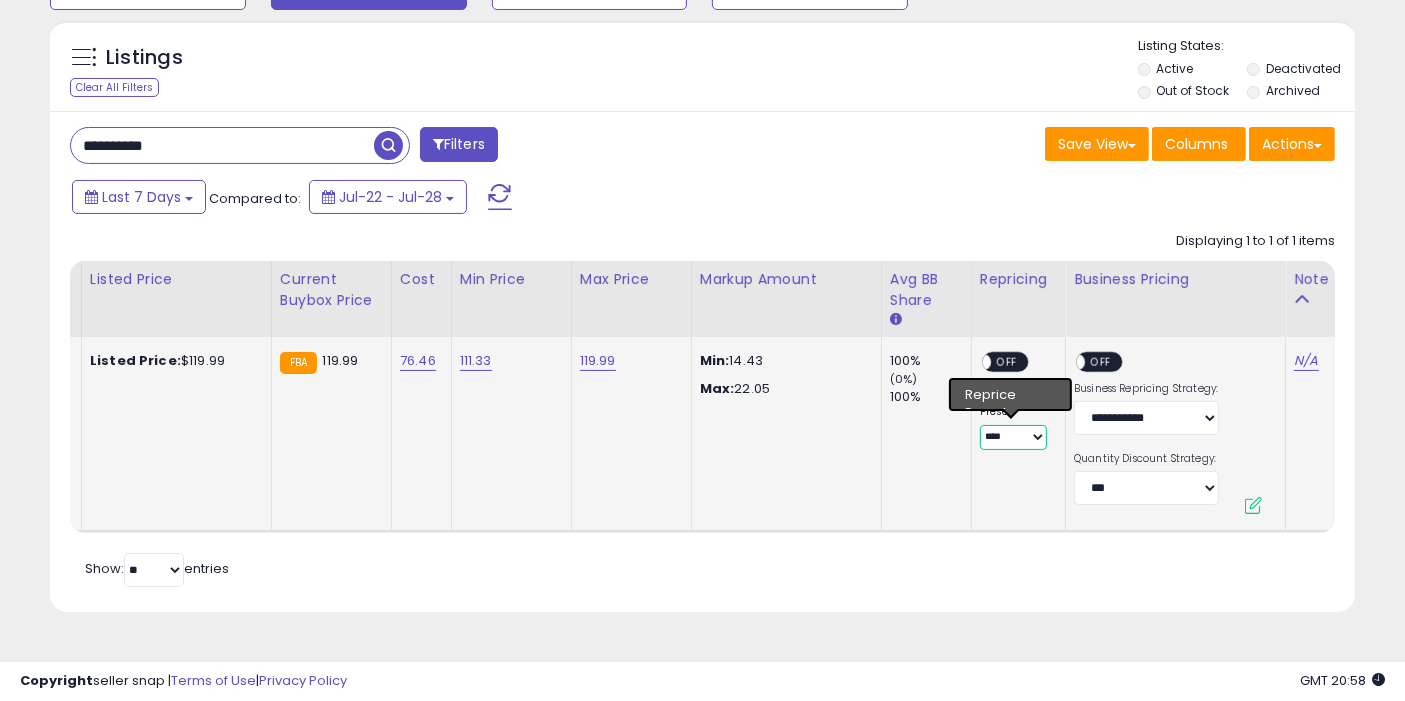 select on "**********" 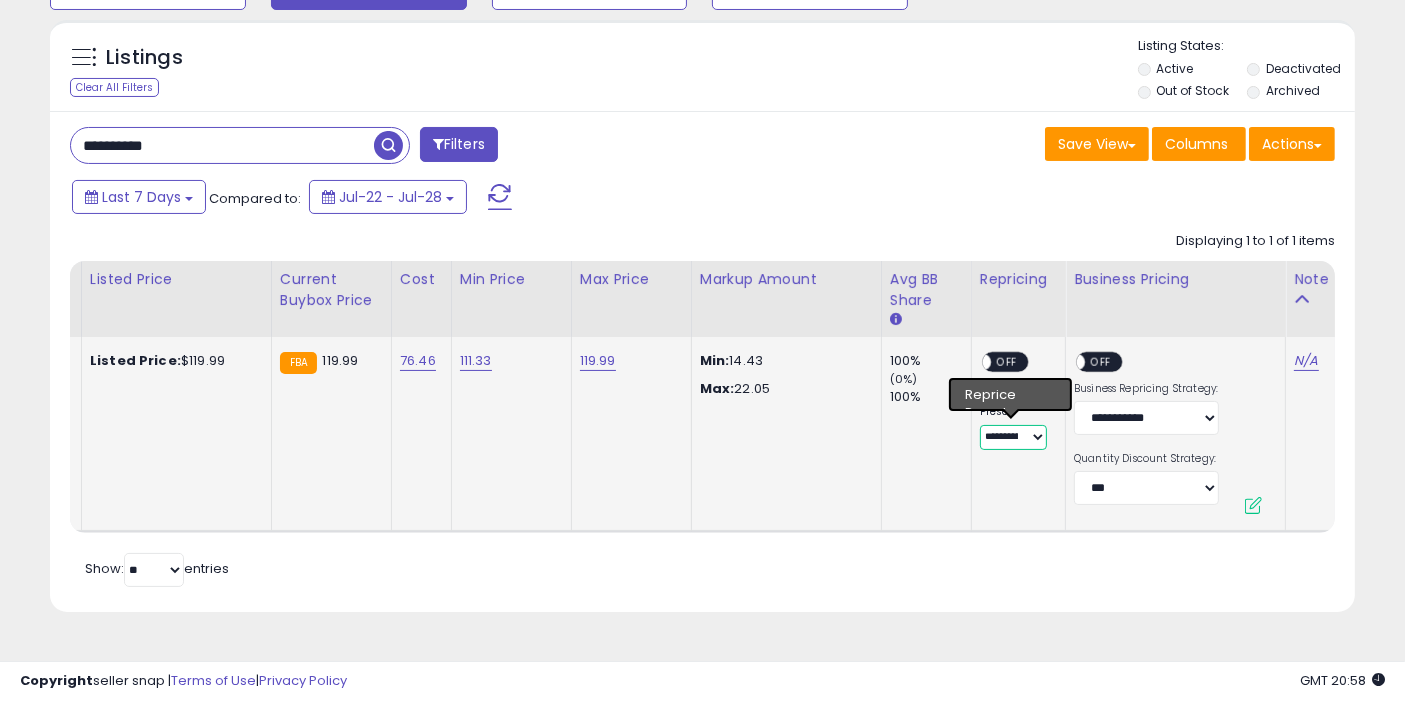 click on "**********" at bounding box center [1013, 437] 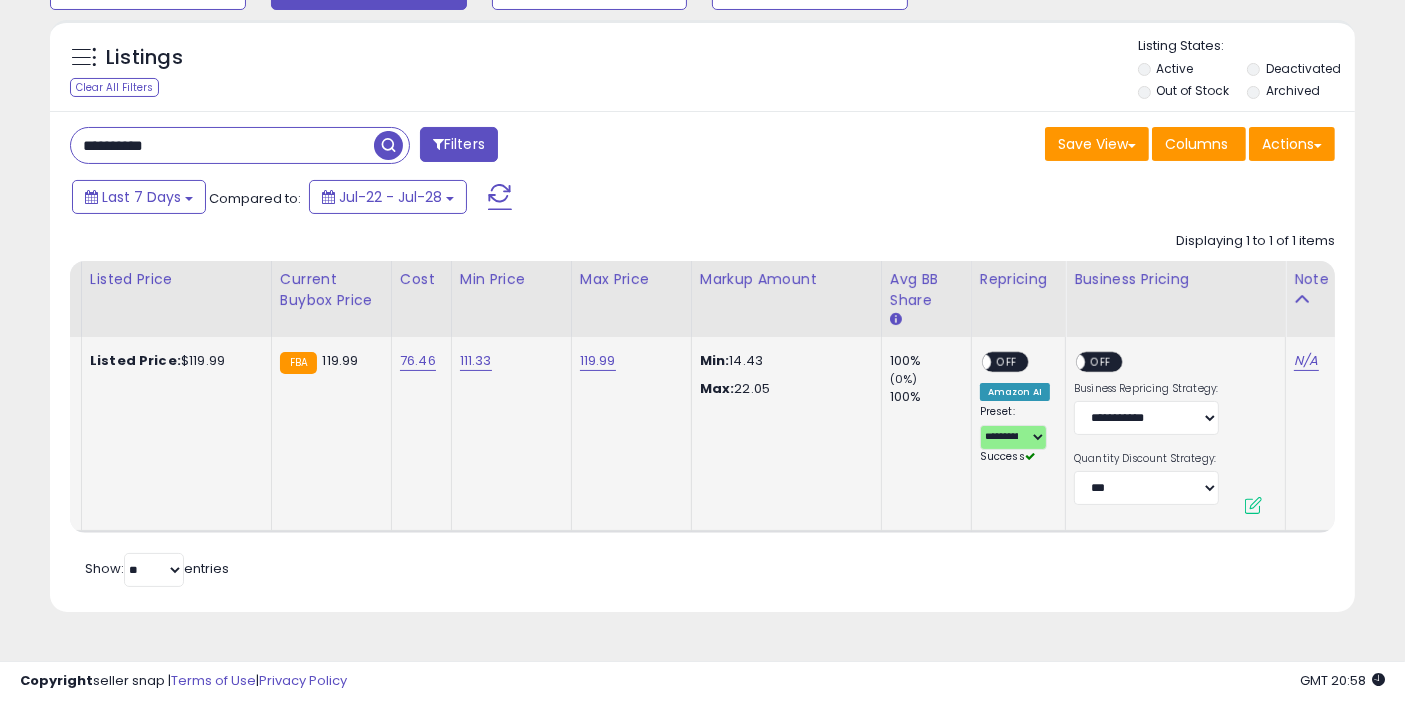 click on "**********" 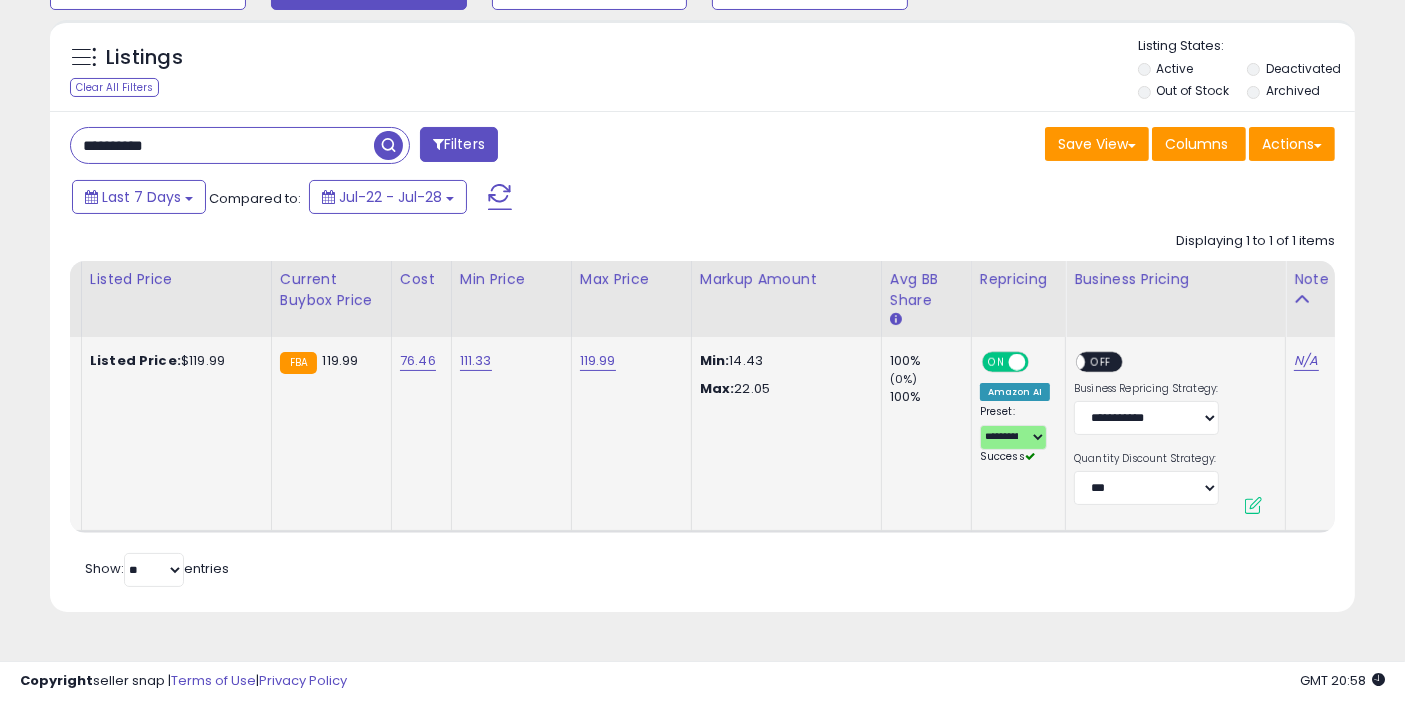 click on "OFF" at bounding box center (1101, 362) 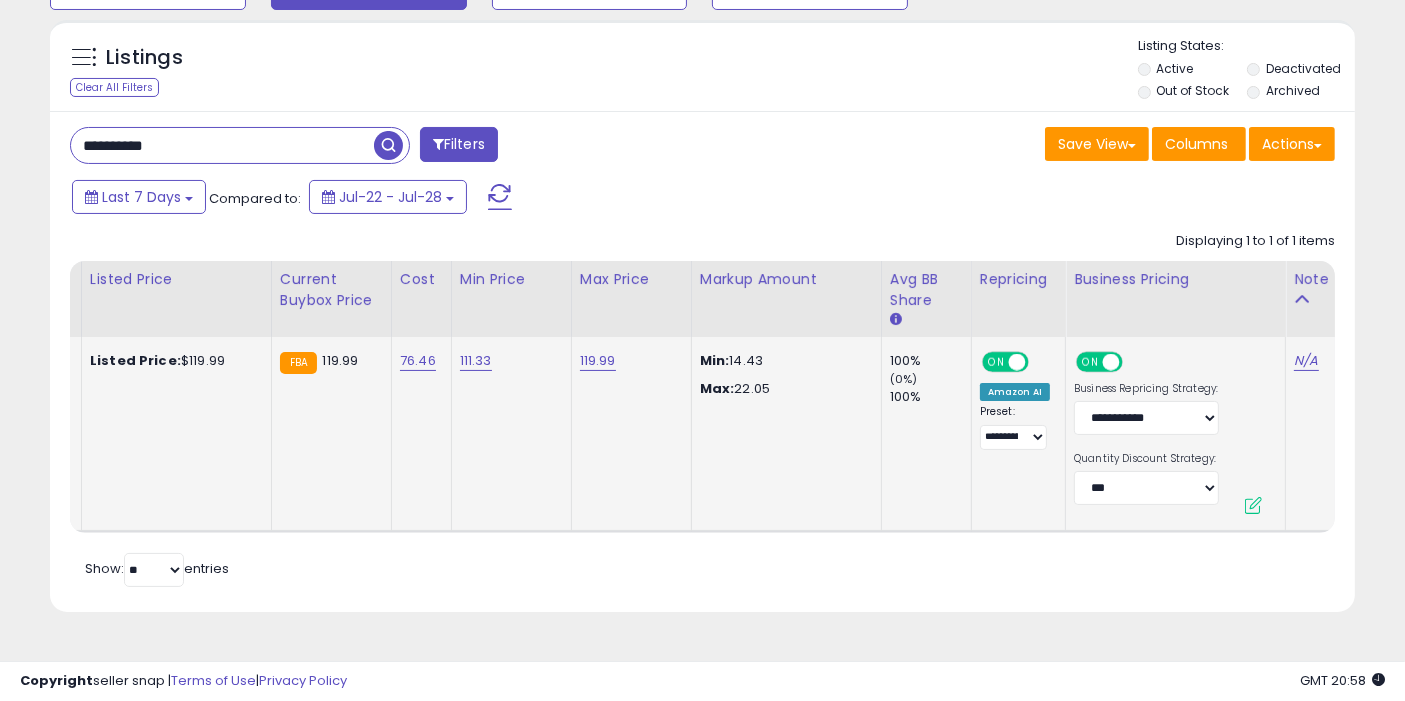 click at bounding box center [1253, 505] 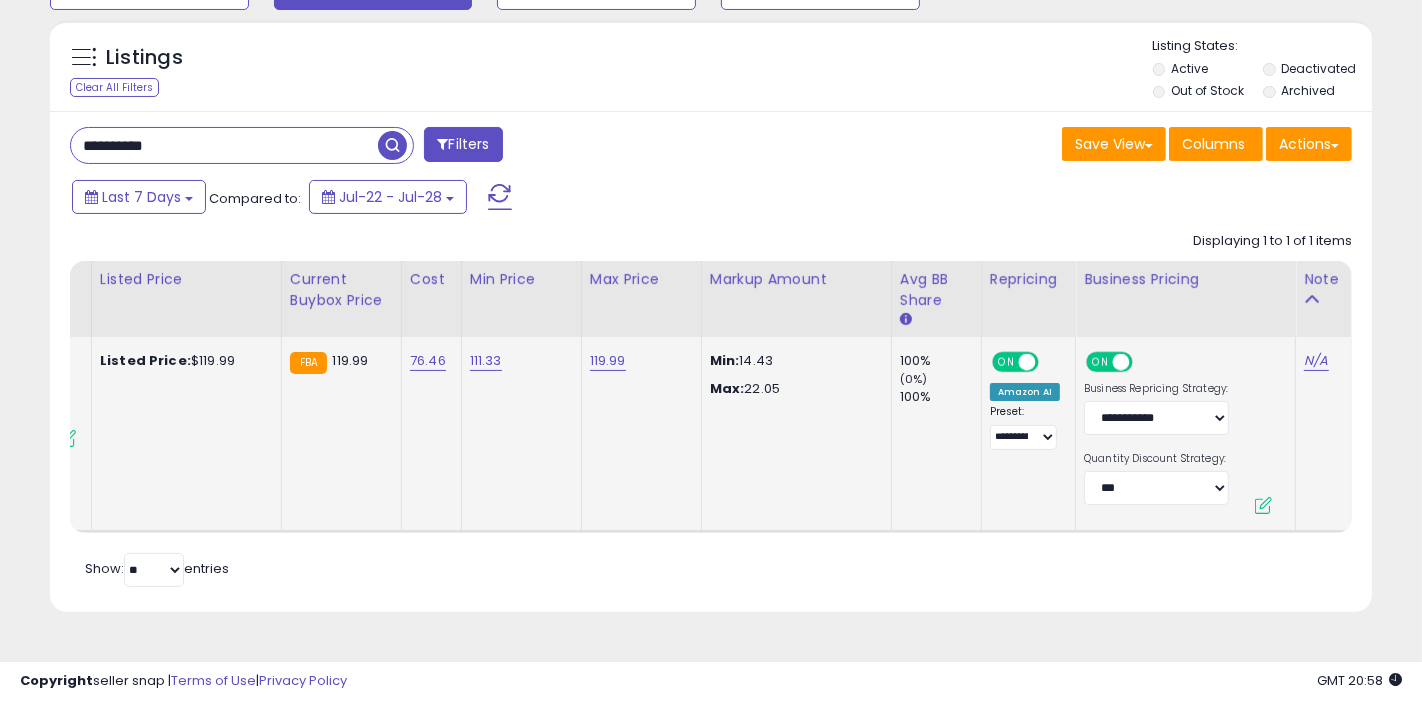 scroll, scrollTop: 0, scrollLeft: 344, axis: horizontal 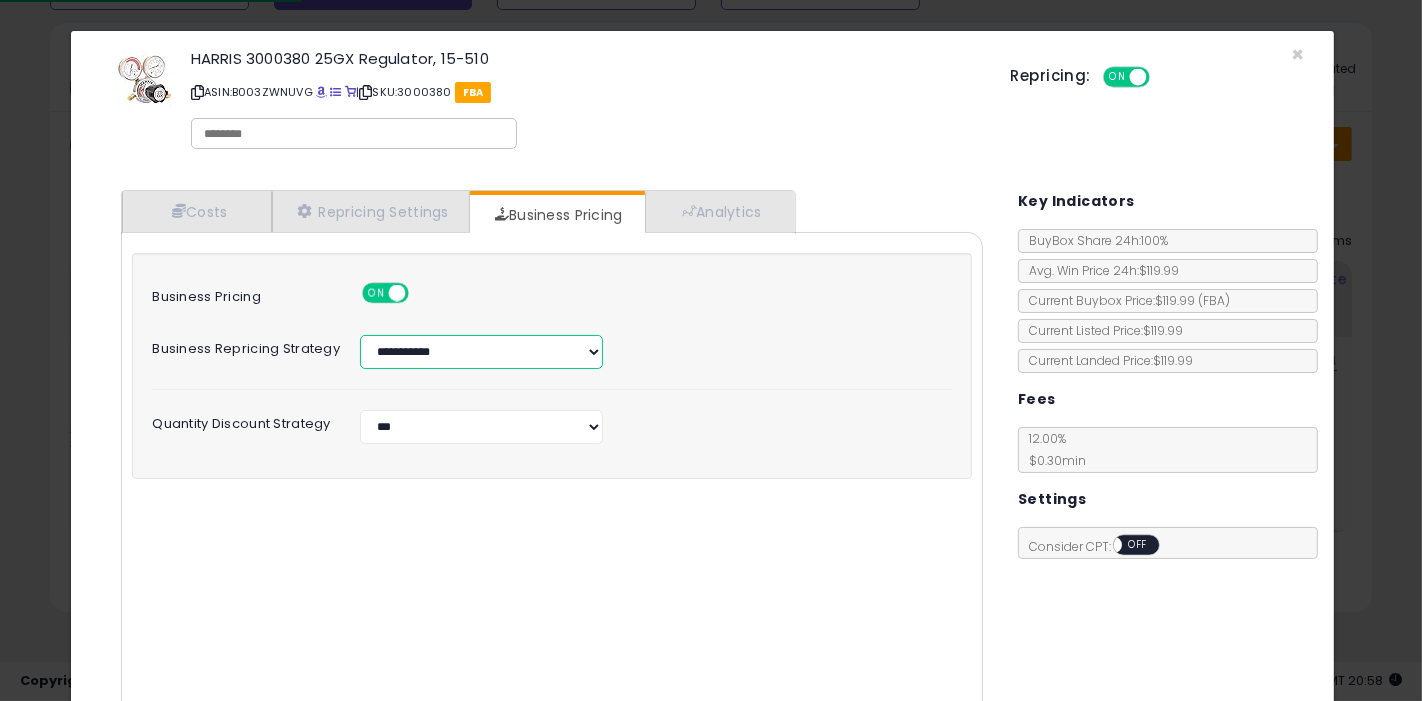 click on "**********" at bounding box center [481, 352] 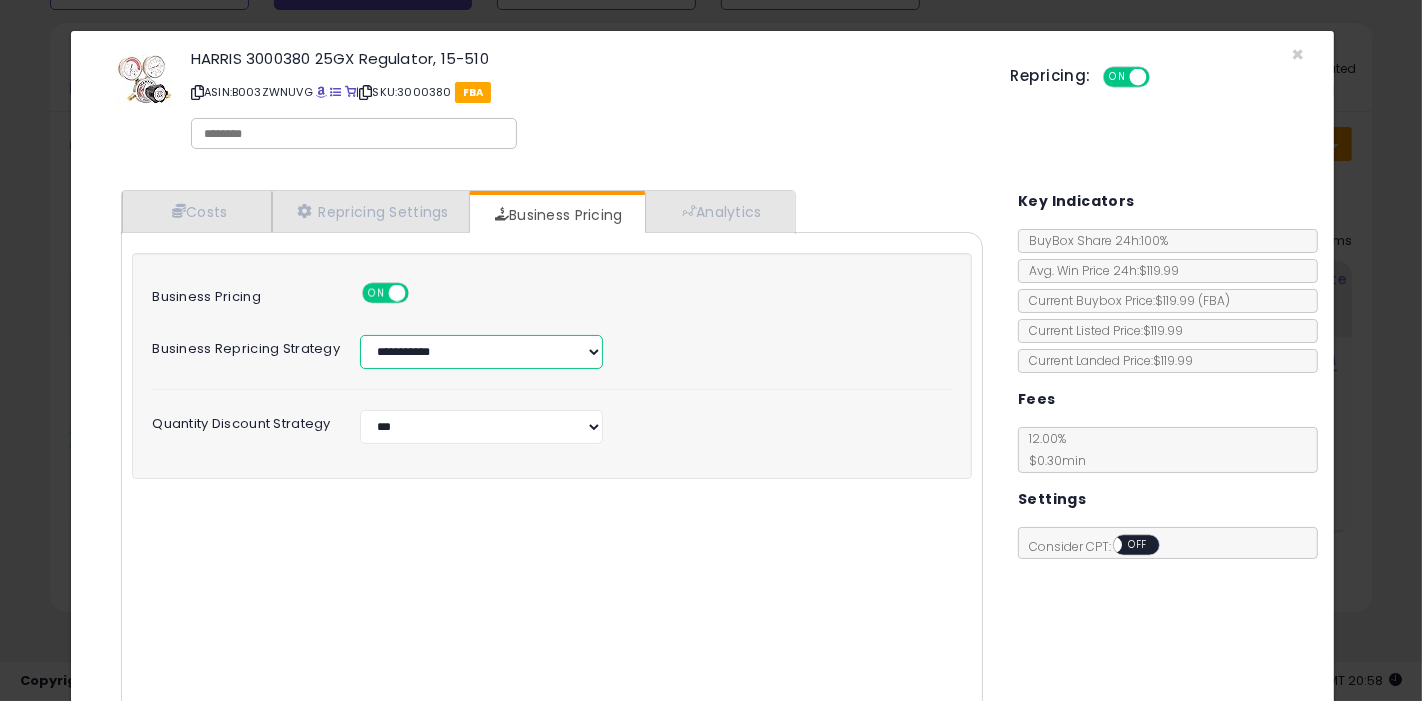 select on "*****" 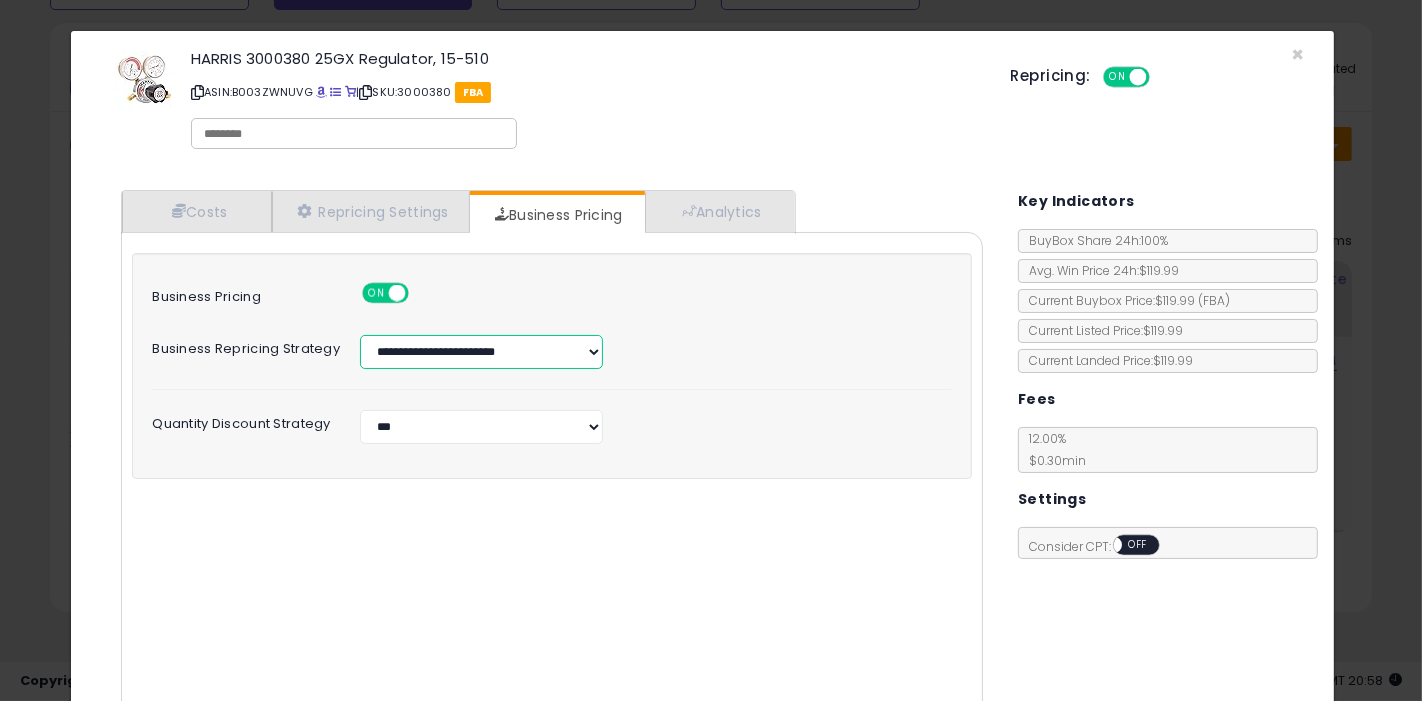 click on "**********" at bounding box center [481, 352] 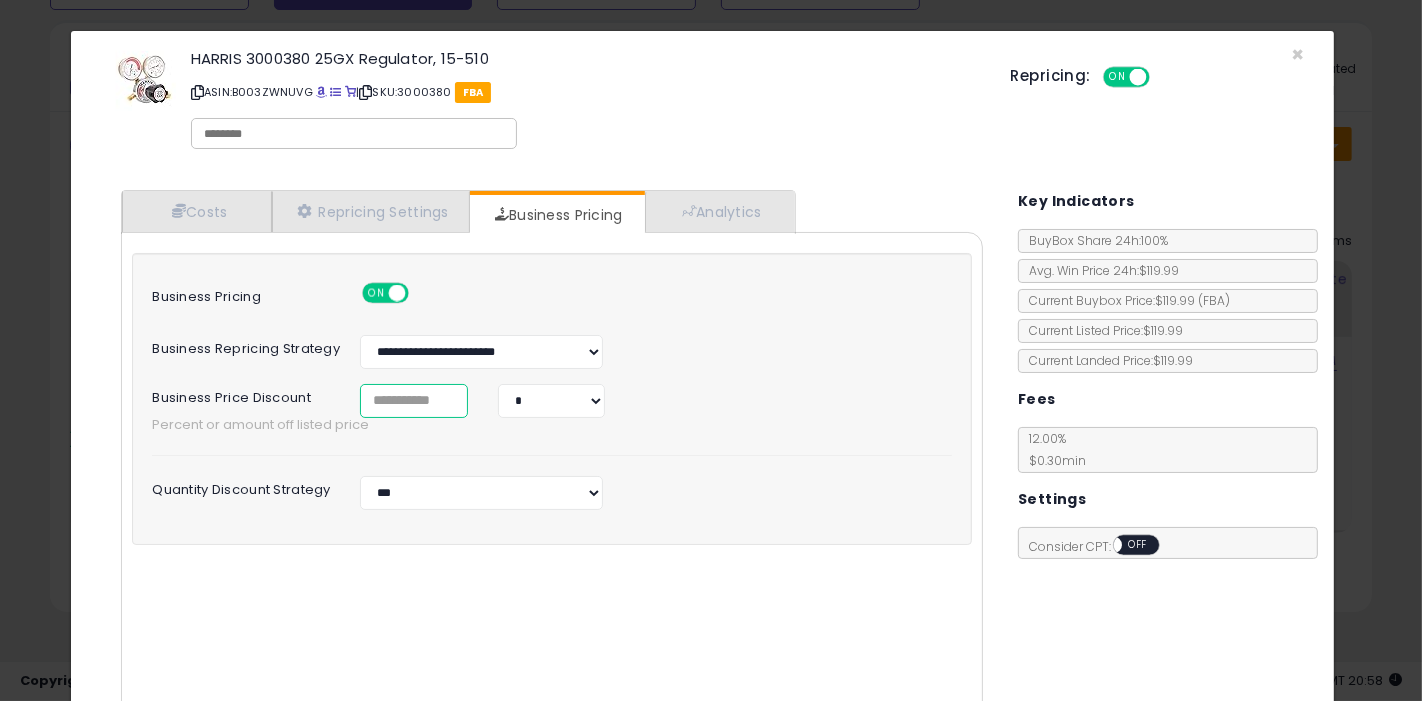 click on "*" at bounding box center (414, 401) 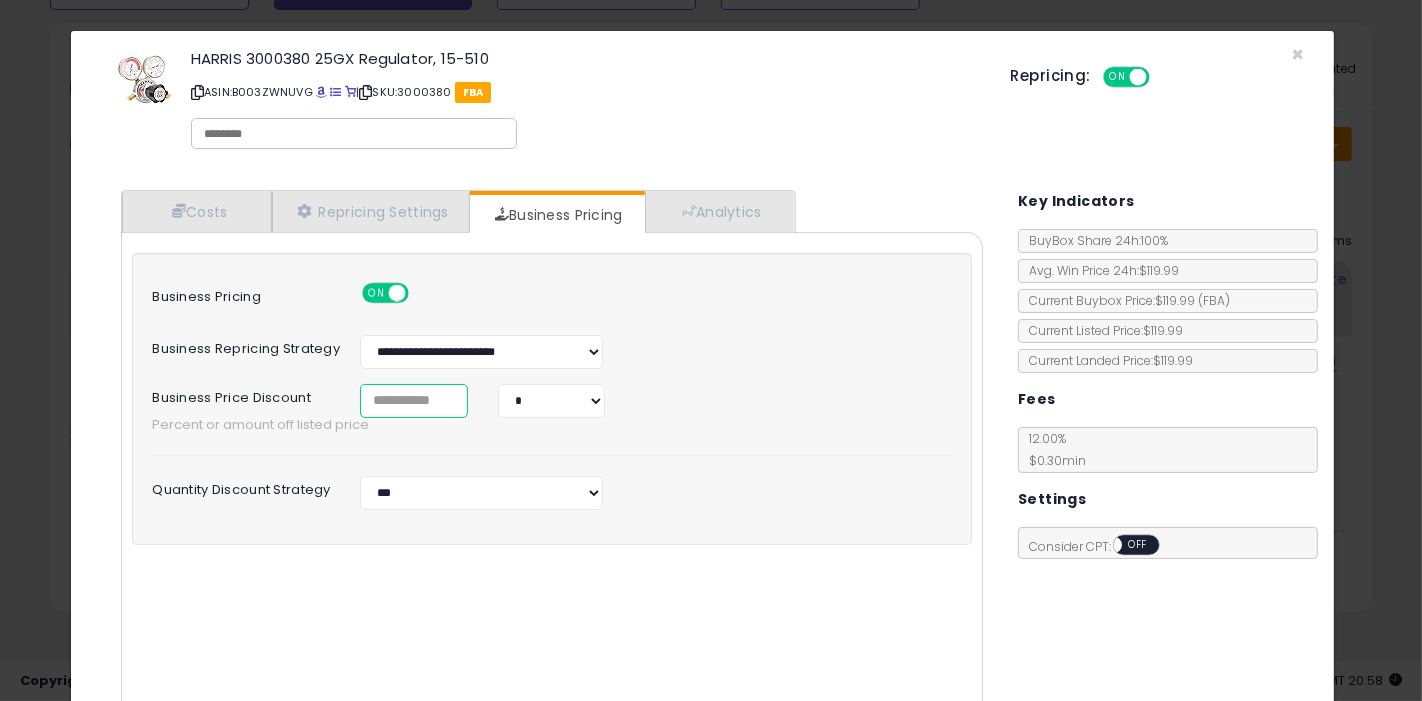 drag, startPoint x: 427, startPoint y: 395, endPoint x: 293, endPoint y: 385, distance: 134.37262 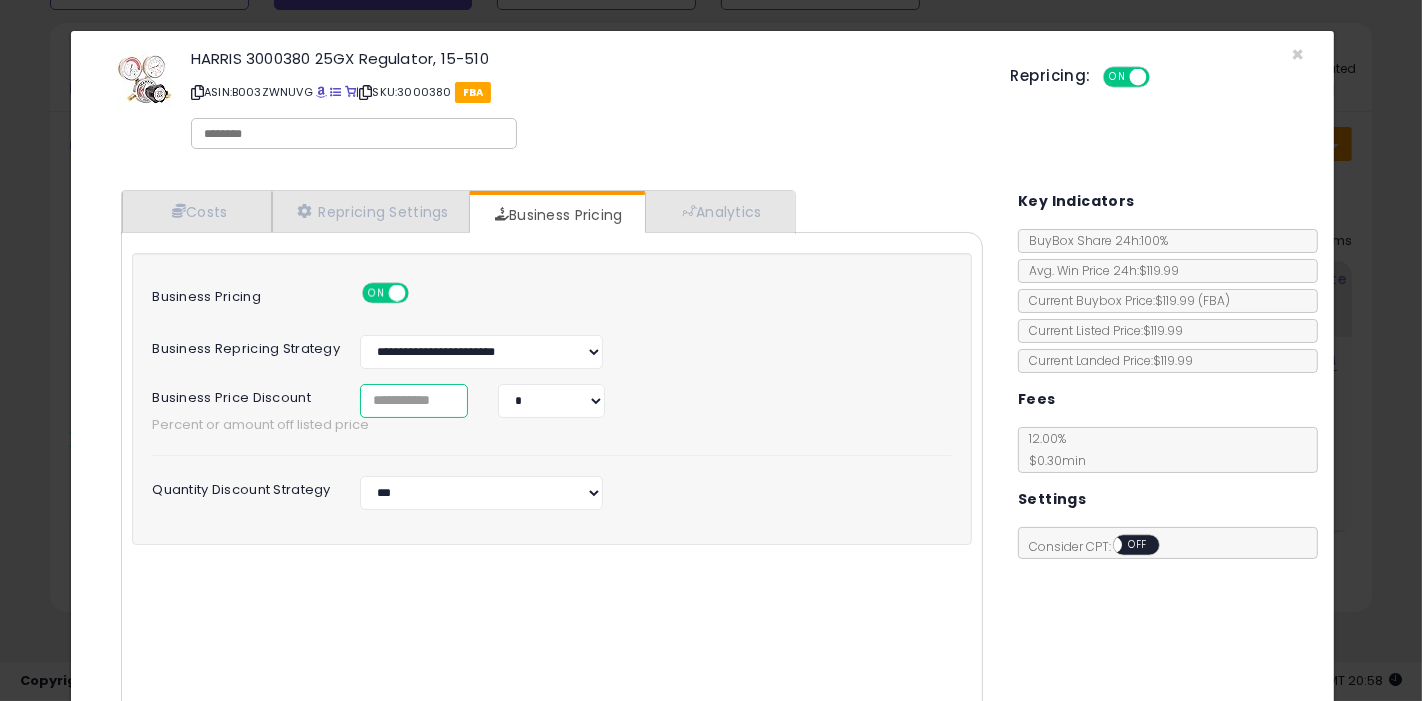 type on "*" 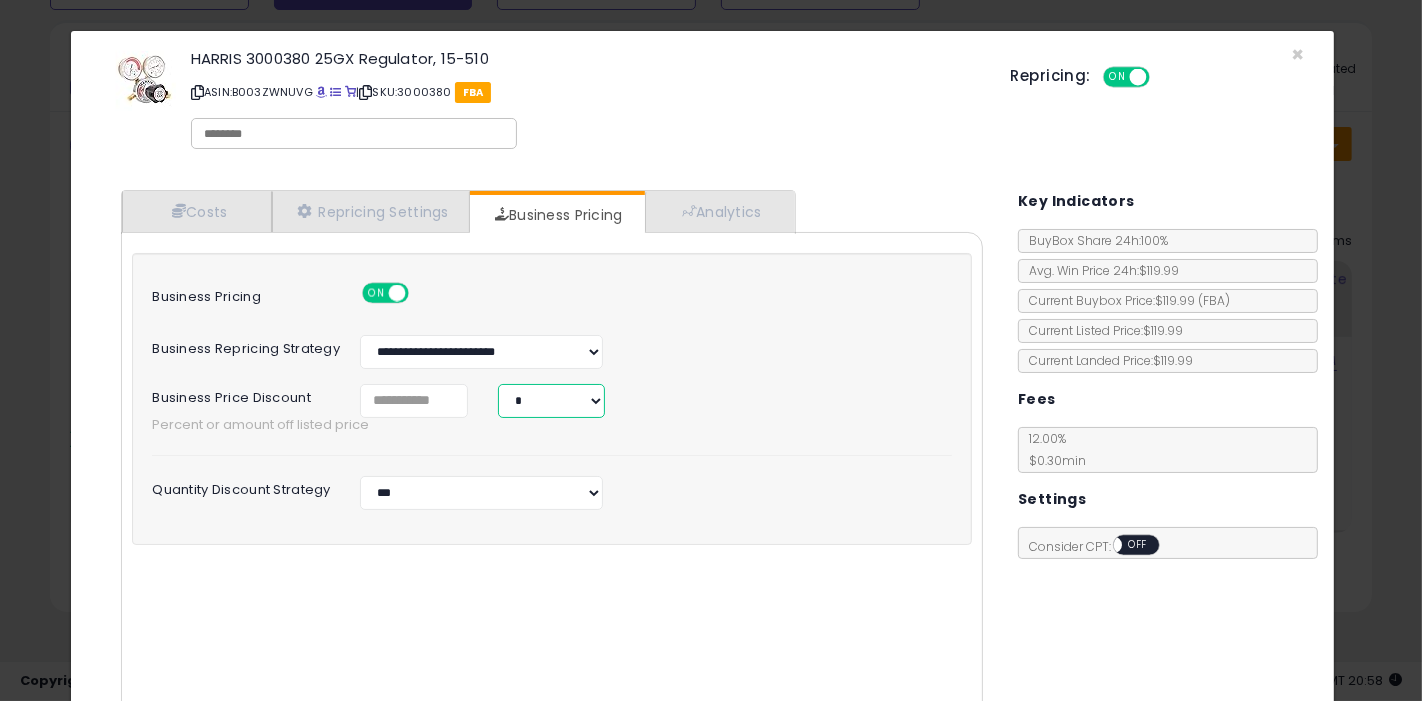 click on "* *" at bounding box center (551, 401) 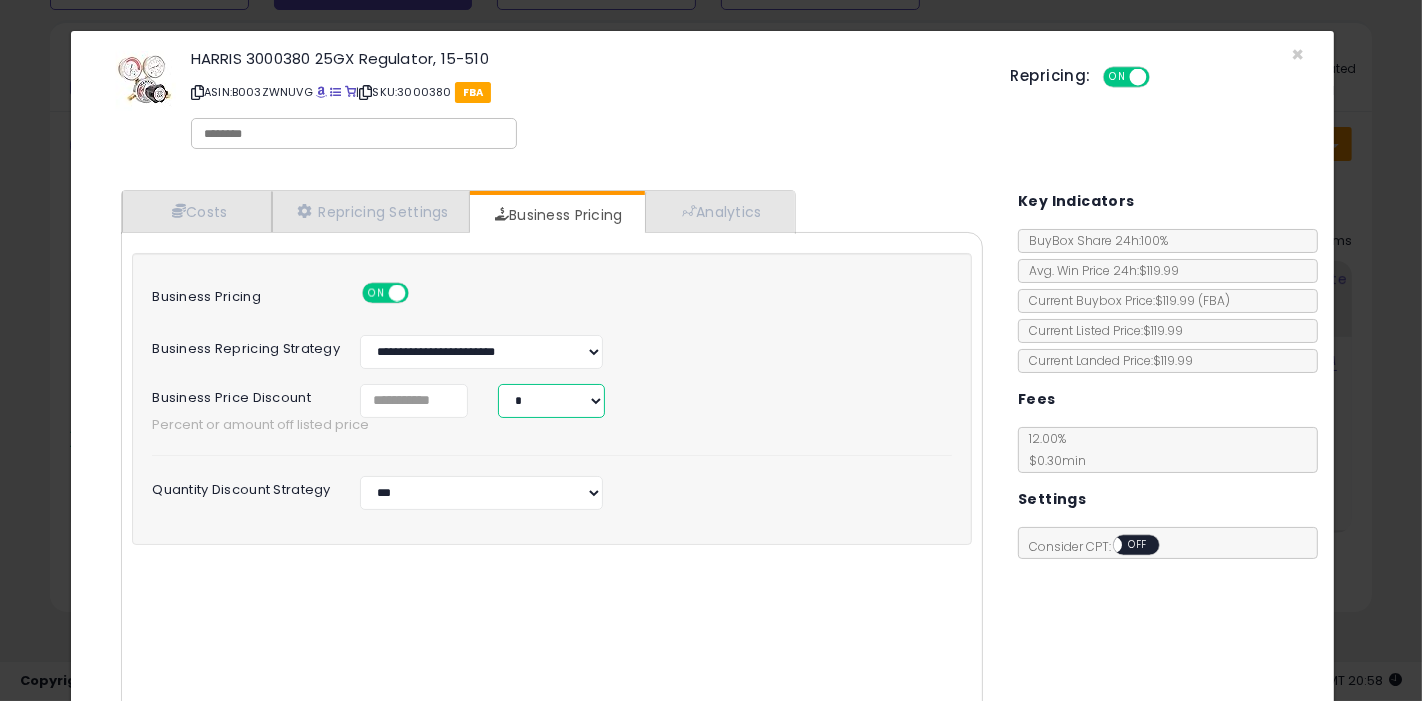click on "* *" at bounding box center [551, 401] 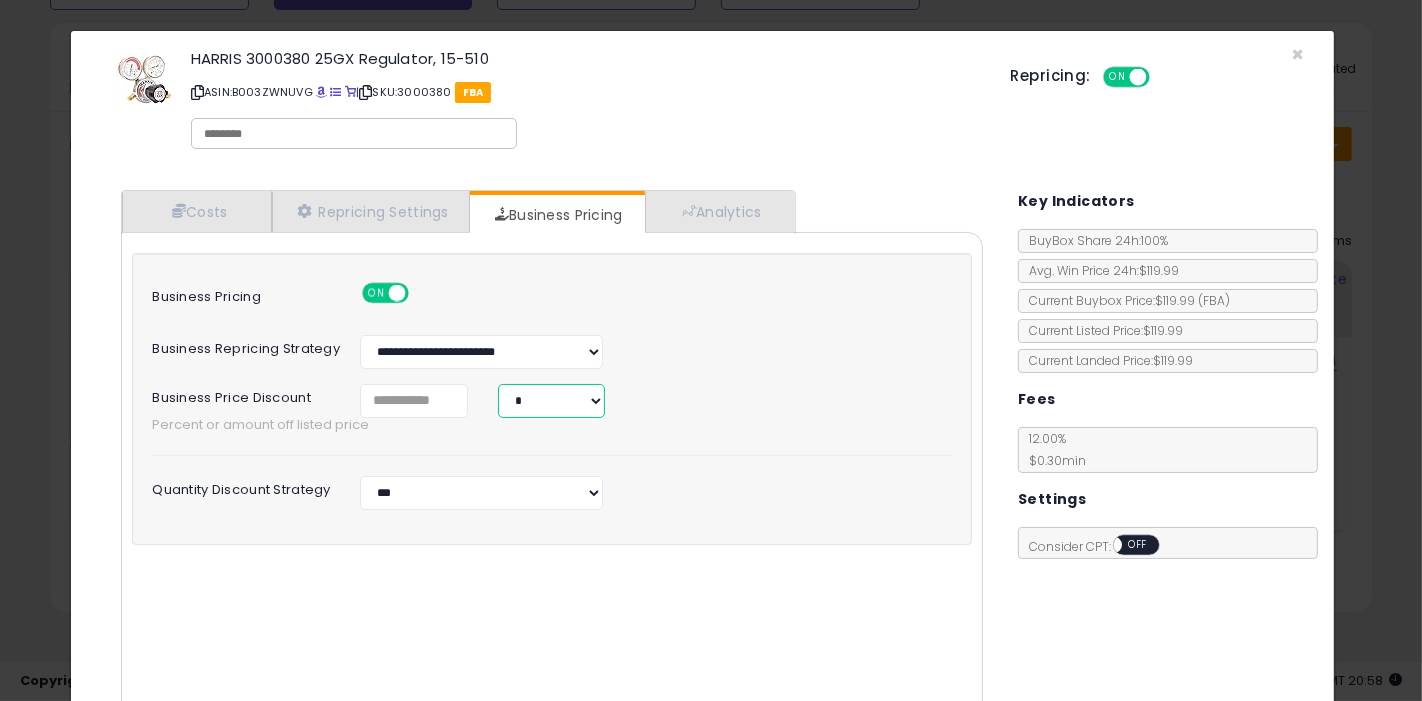scroll, scrollTop: 98, scrollLeft: 0, axis: vertical 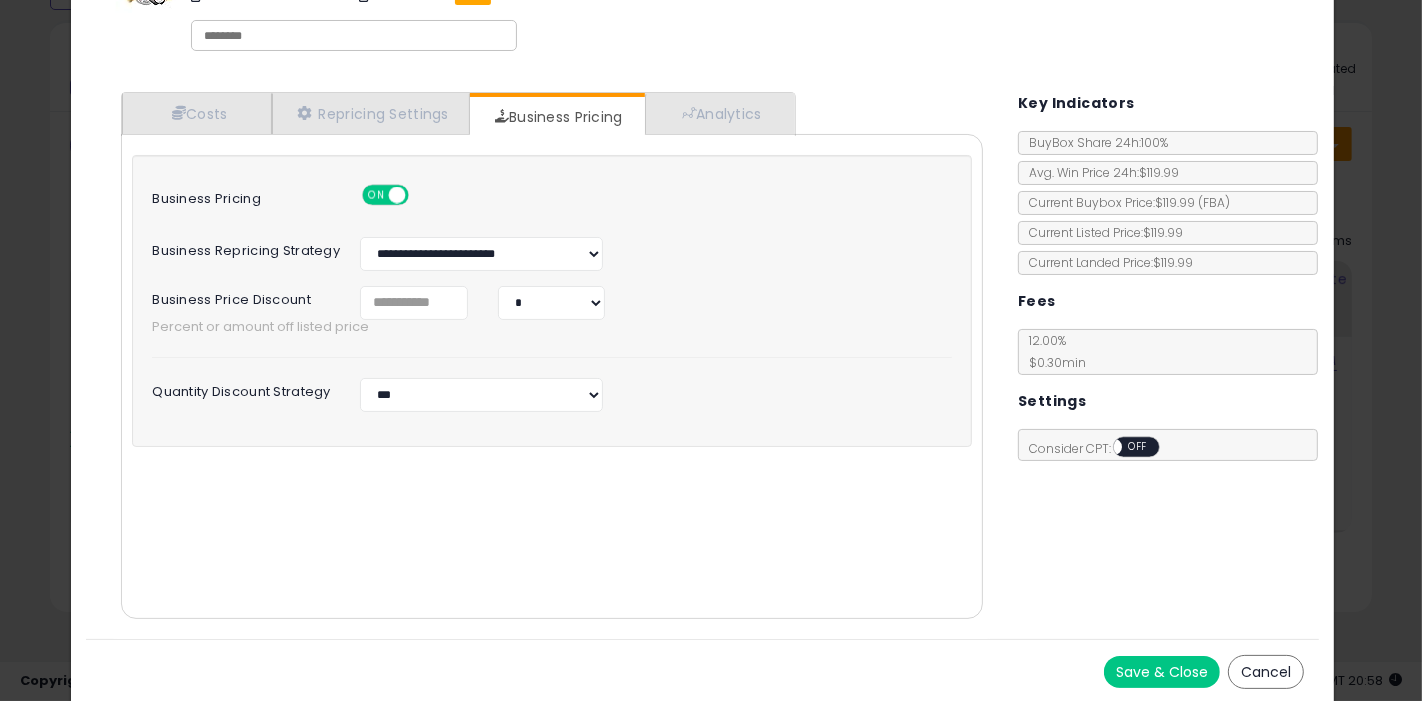 click on "Save & Close" at bounding box center (1162, 672) 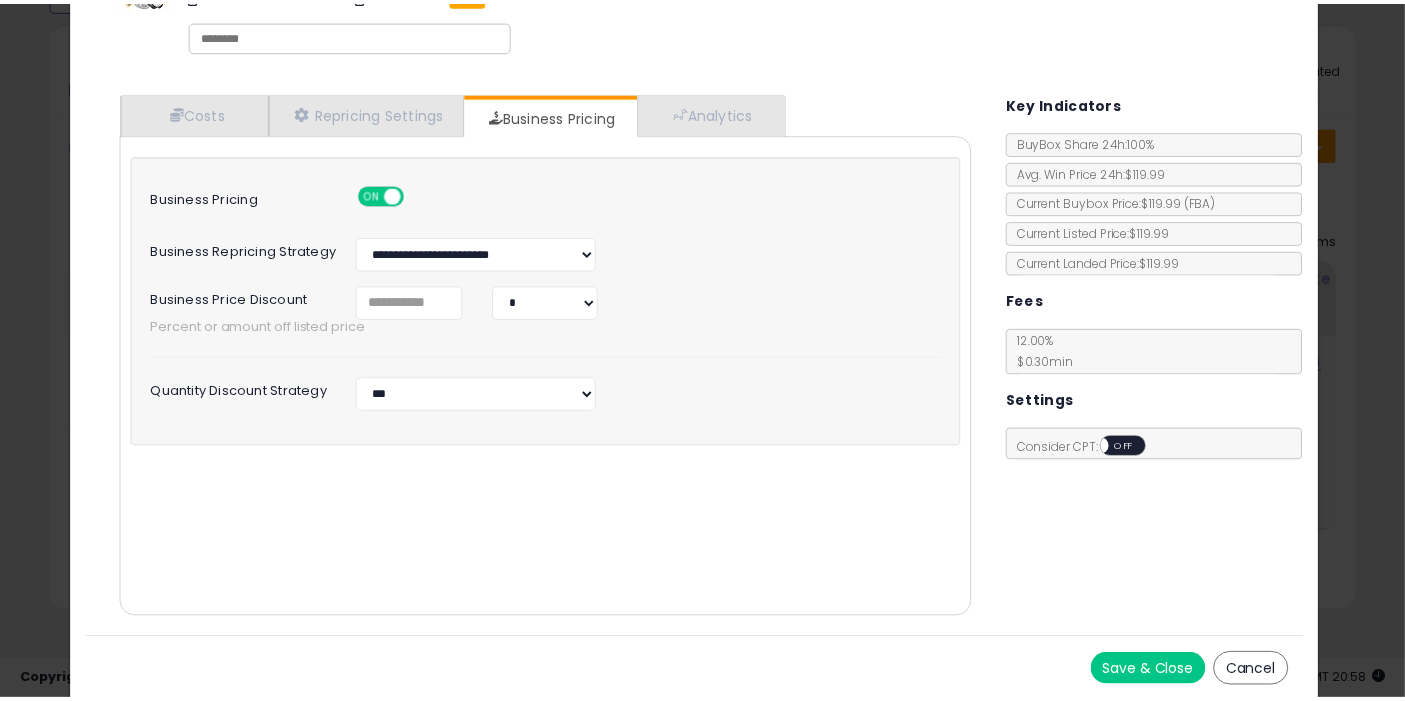 scroll, scrollTop: 0, scrollLeft: 0, axis: both 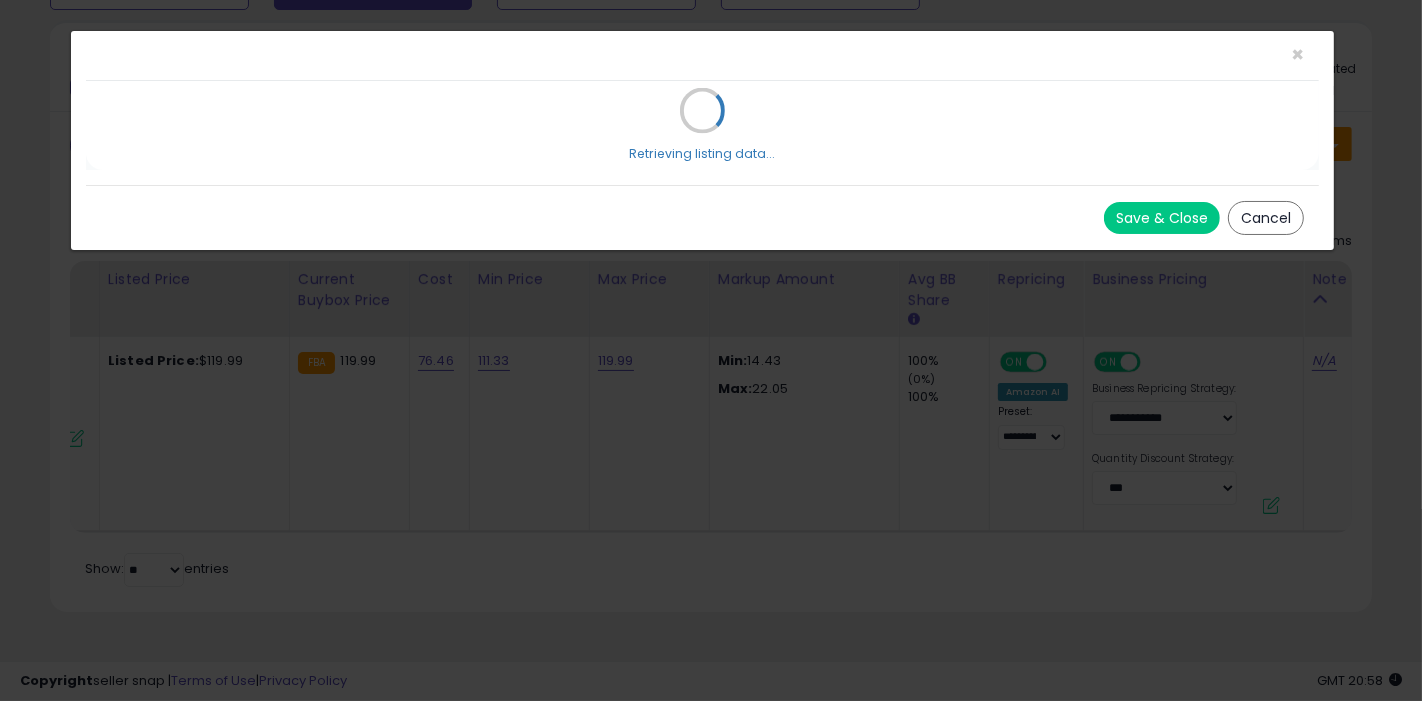 select on "*****" 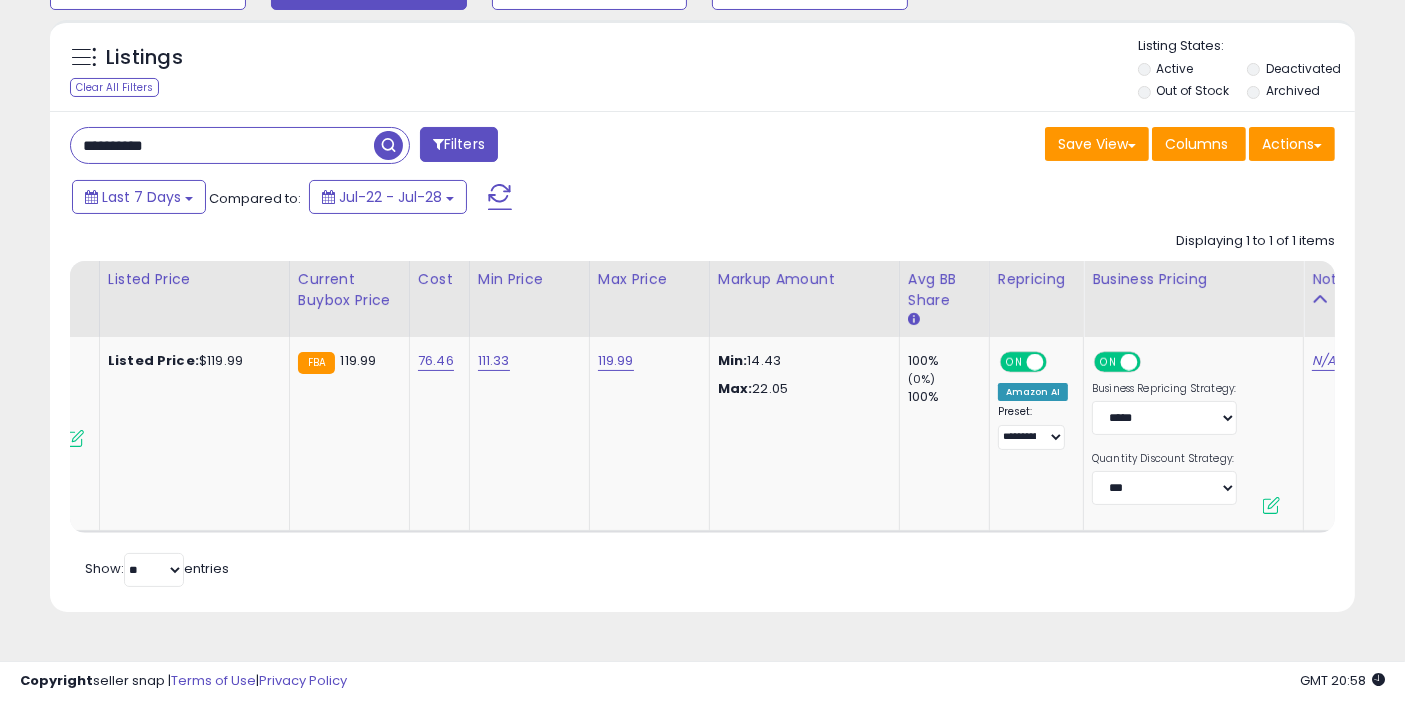 click on "**********" at bounding box center [222, 145] 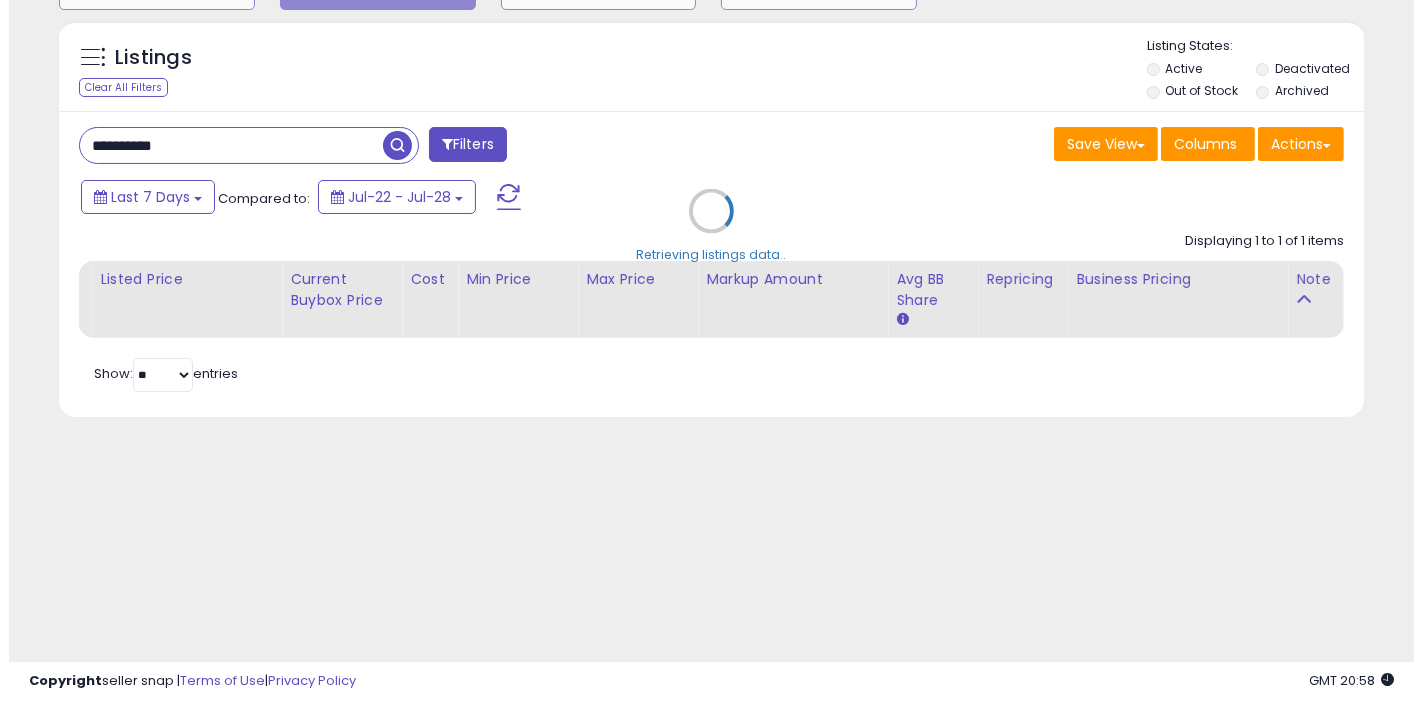 scroll, scrollTop: 193, scrollLeft: 0, axis: vertical 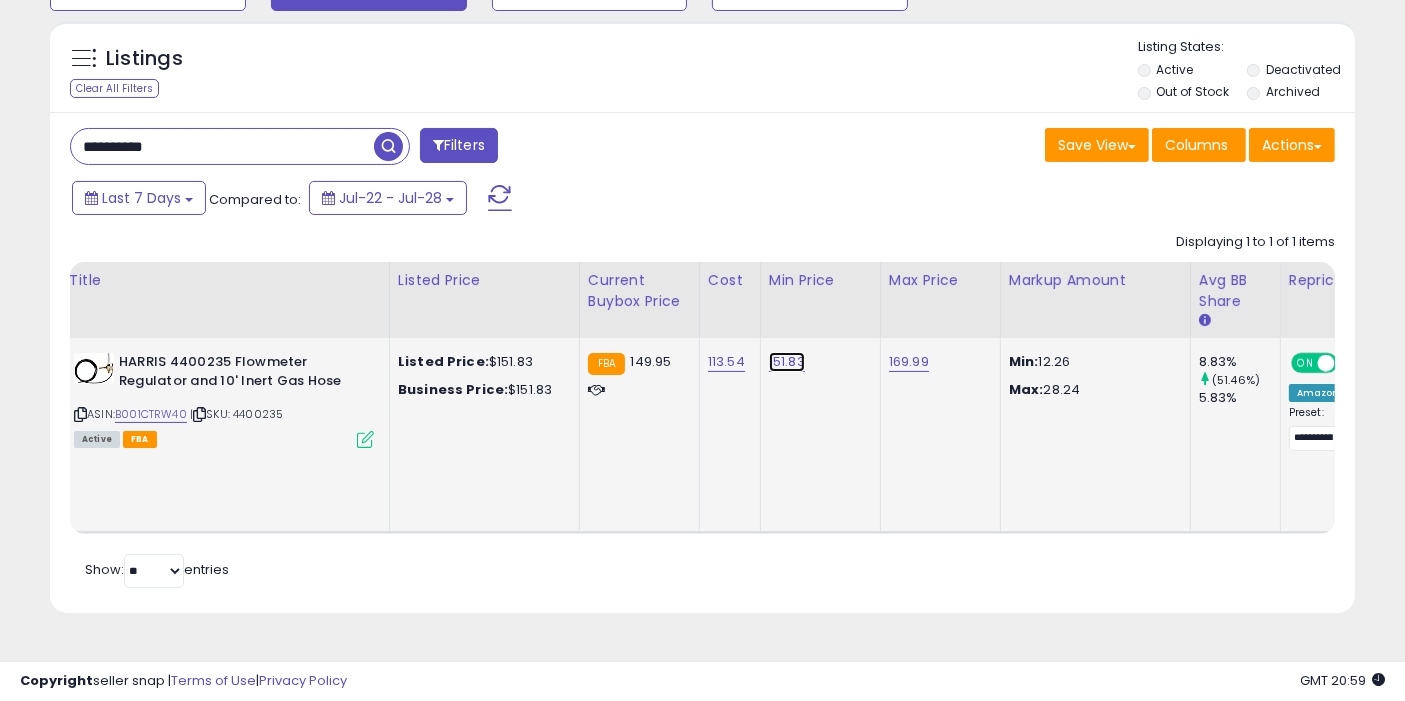 click on "151.83" at bounding box center (787, 362) 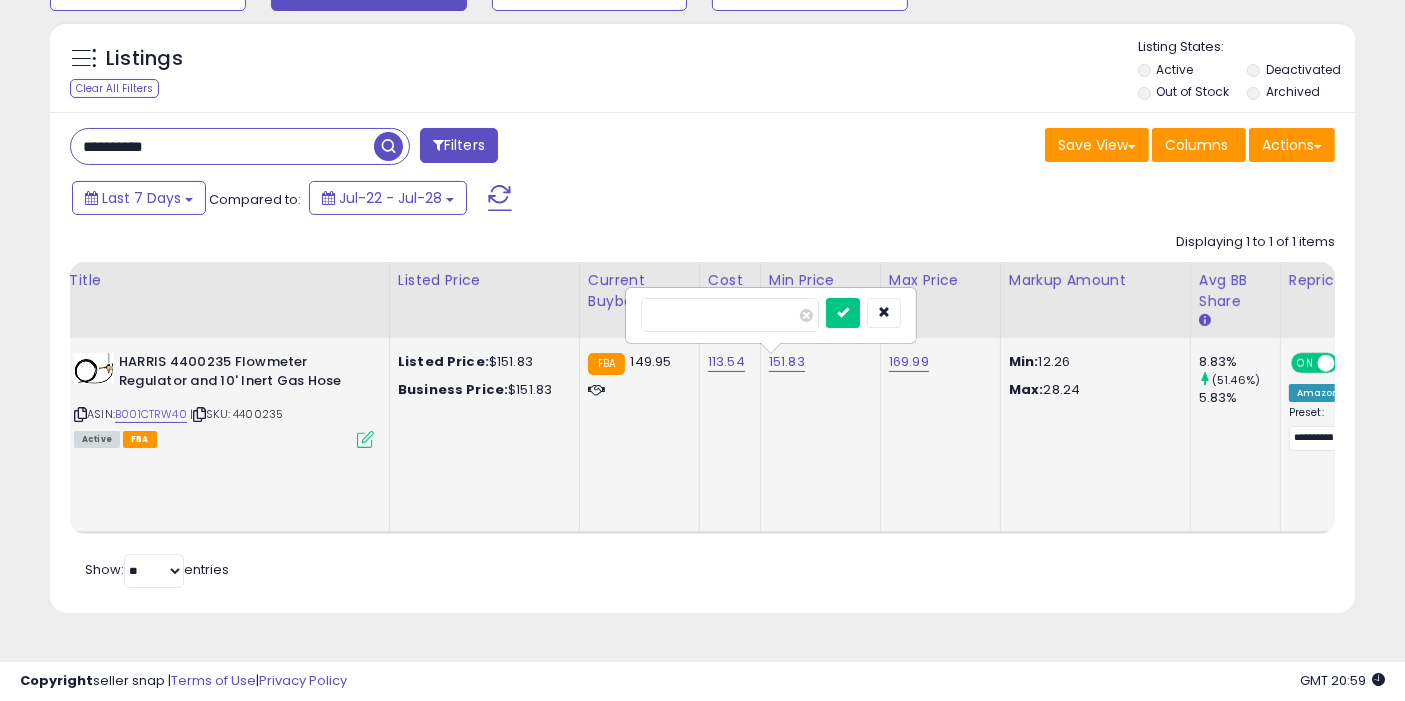 type on "*" 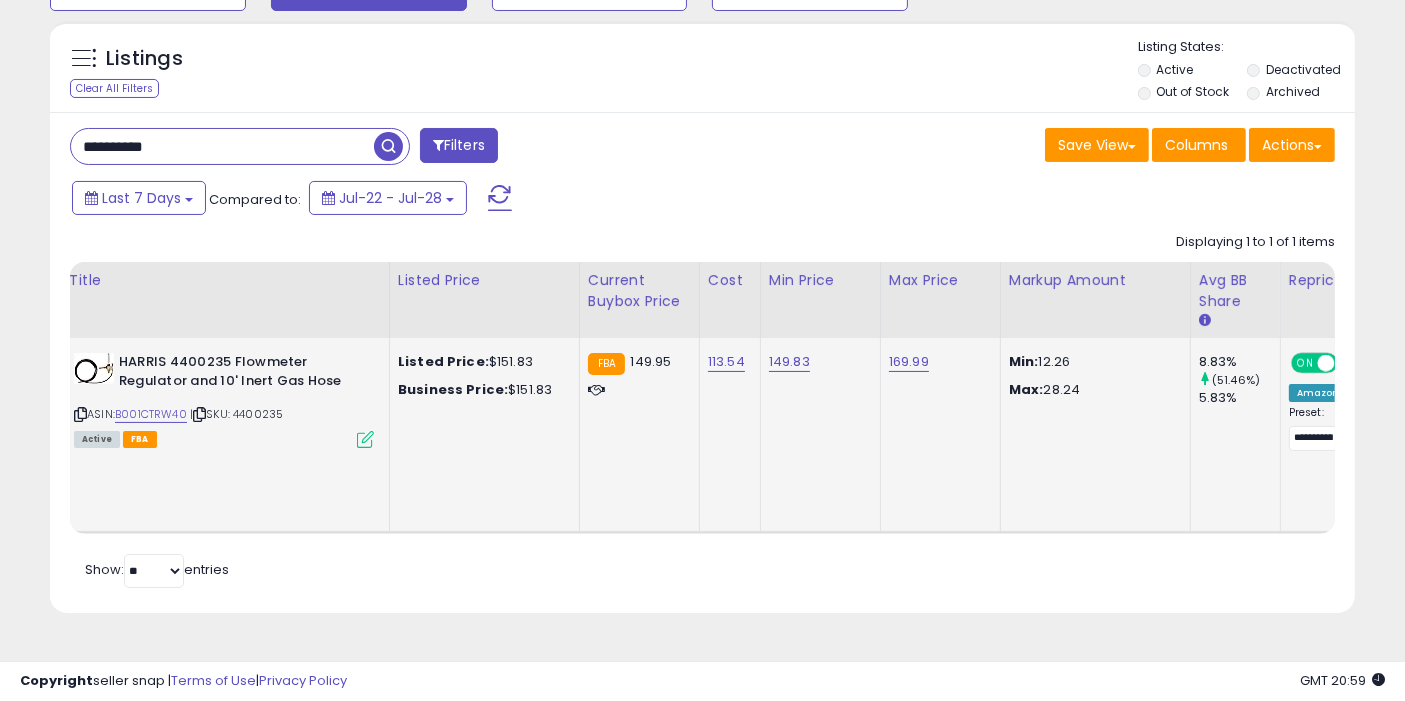 click at bounding box center (388, 146) 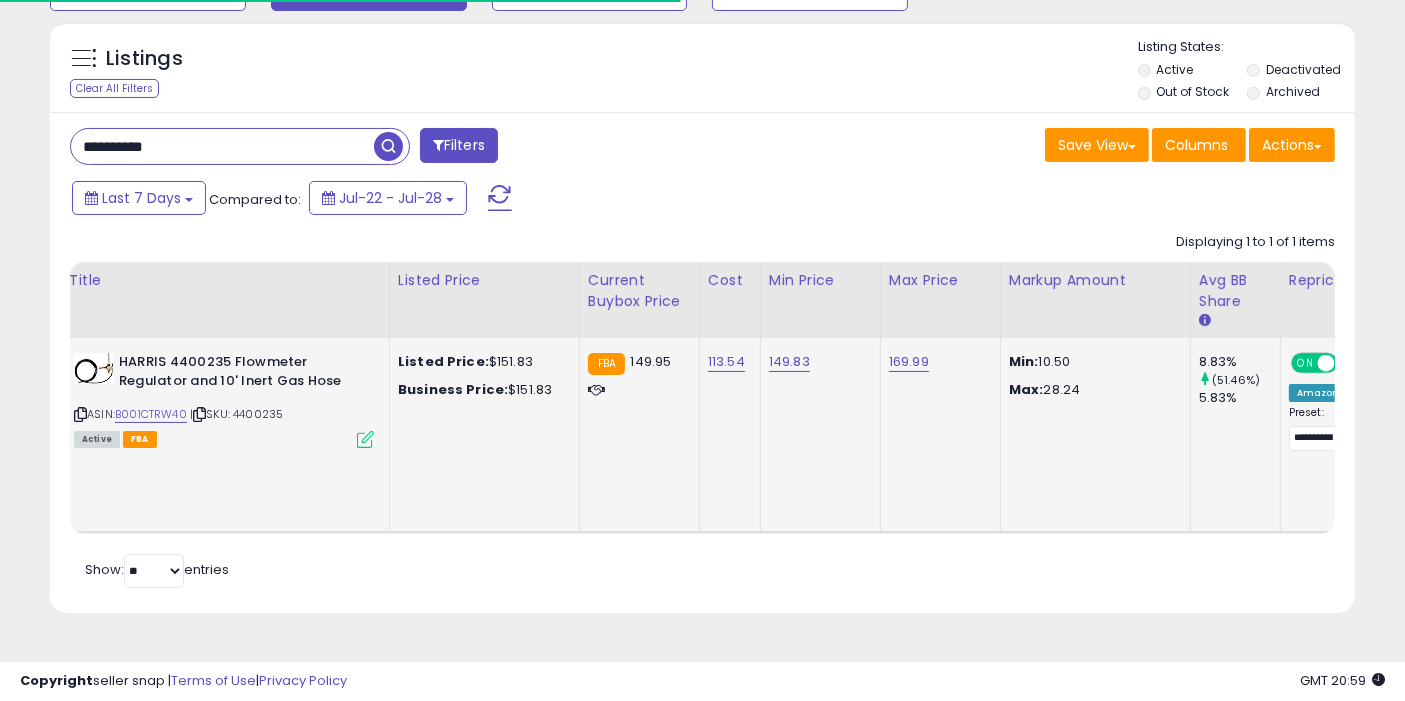 scroll, scrollTop: 0, scrollLeft: 368, axis: horizontal 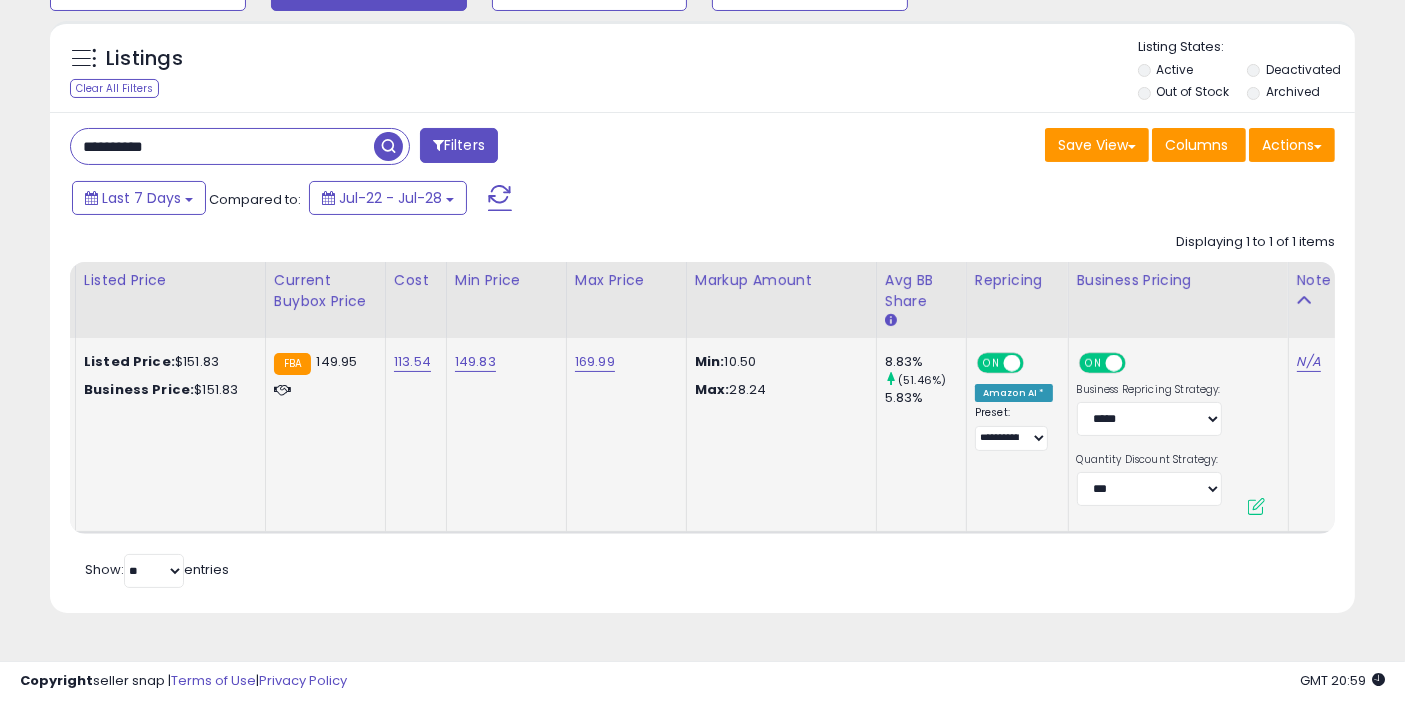 click at bounding box center [1256, 506] 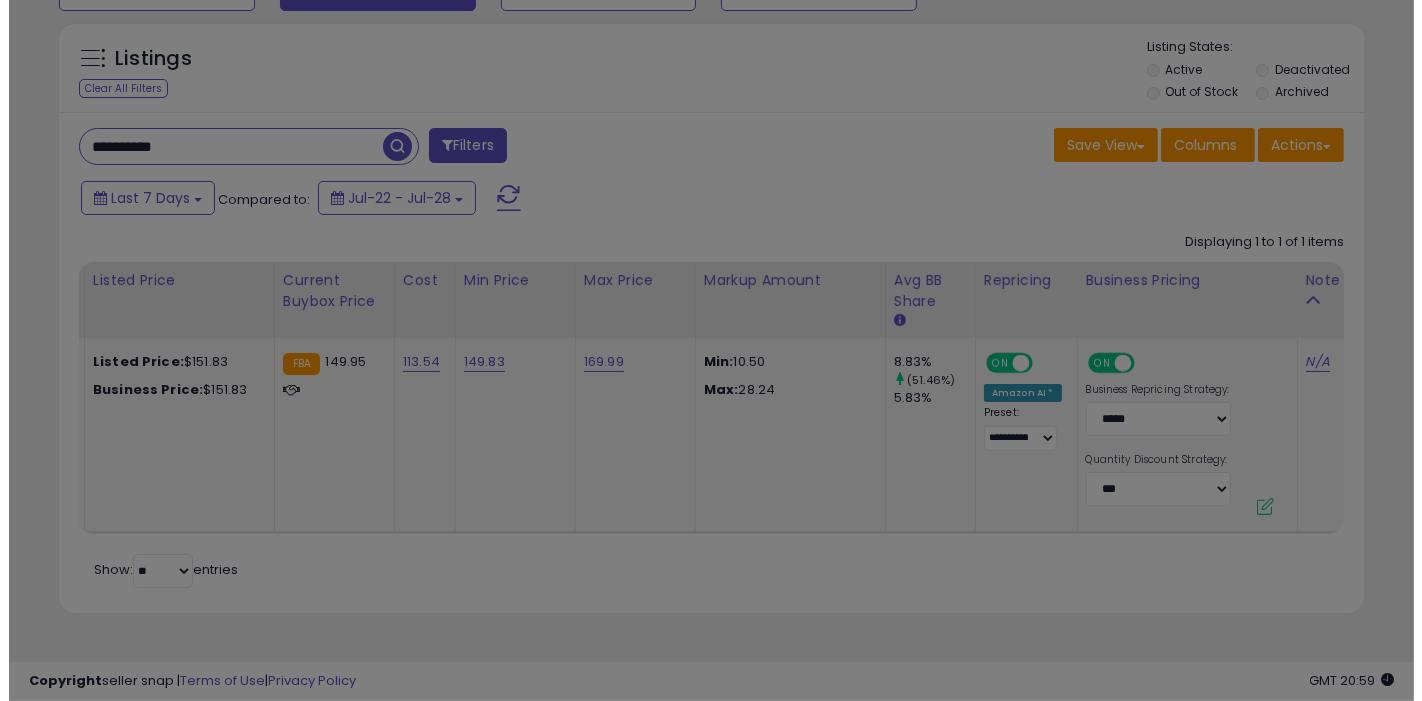 scroll, scrollTop: 0, scrollLeft: 351, axis: horizontal 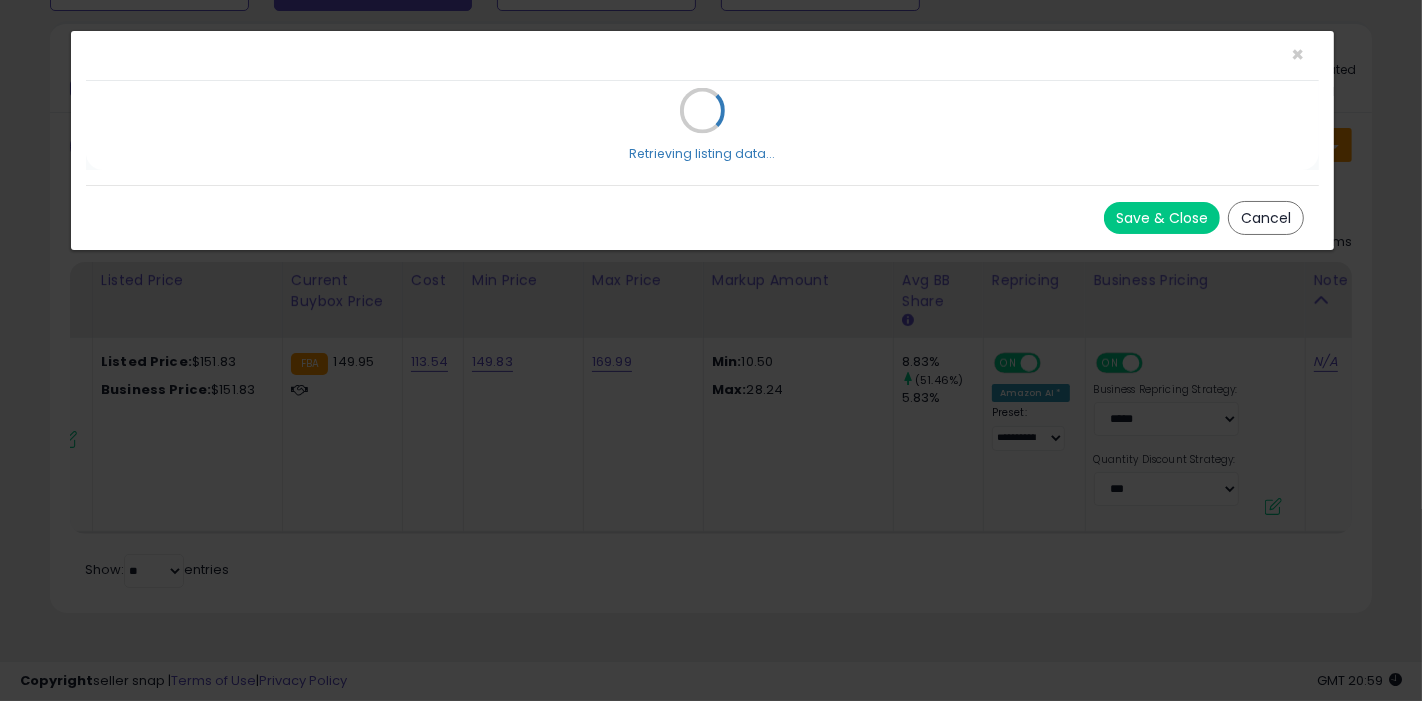 select on "*****" 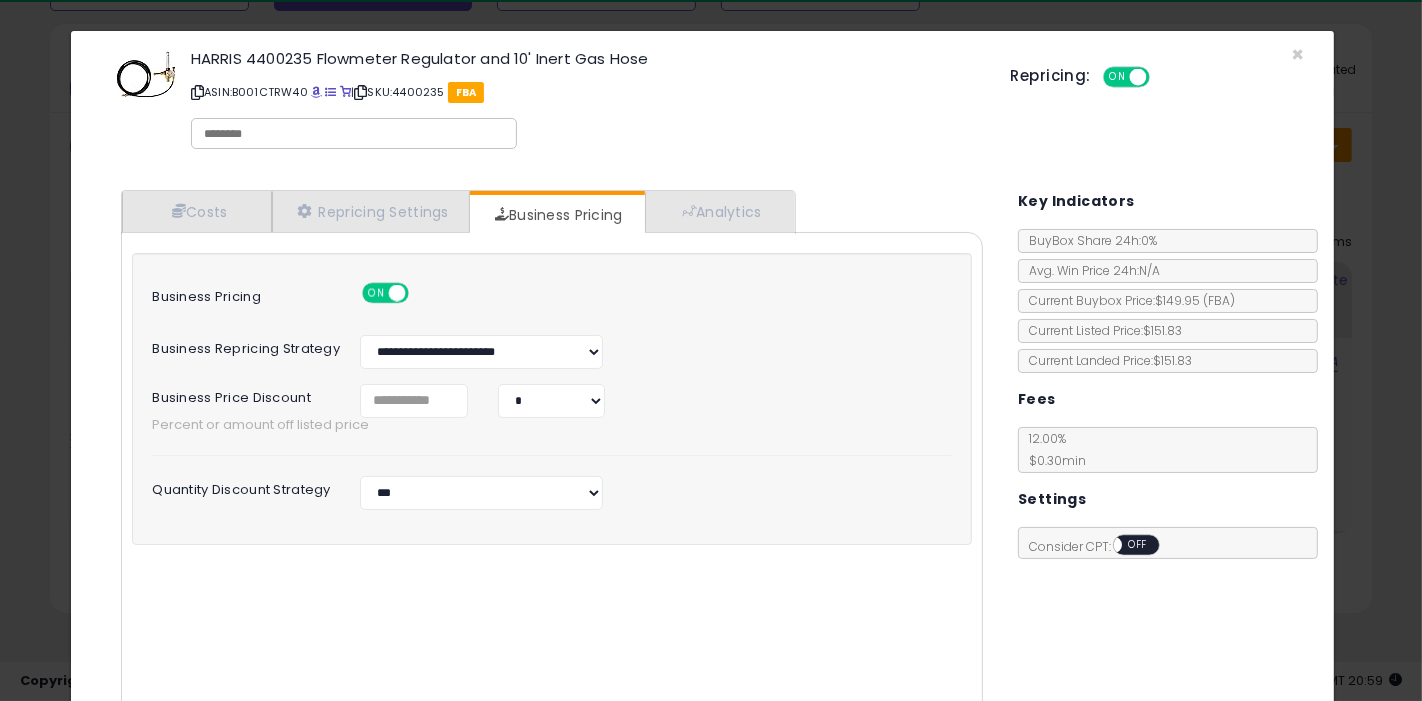 scroll, scrollTop: 98, scrollLeft: 0, axis: vertical 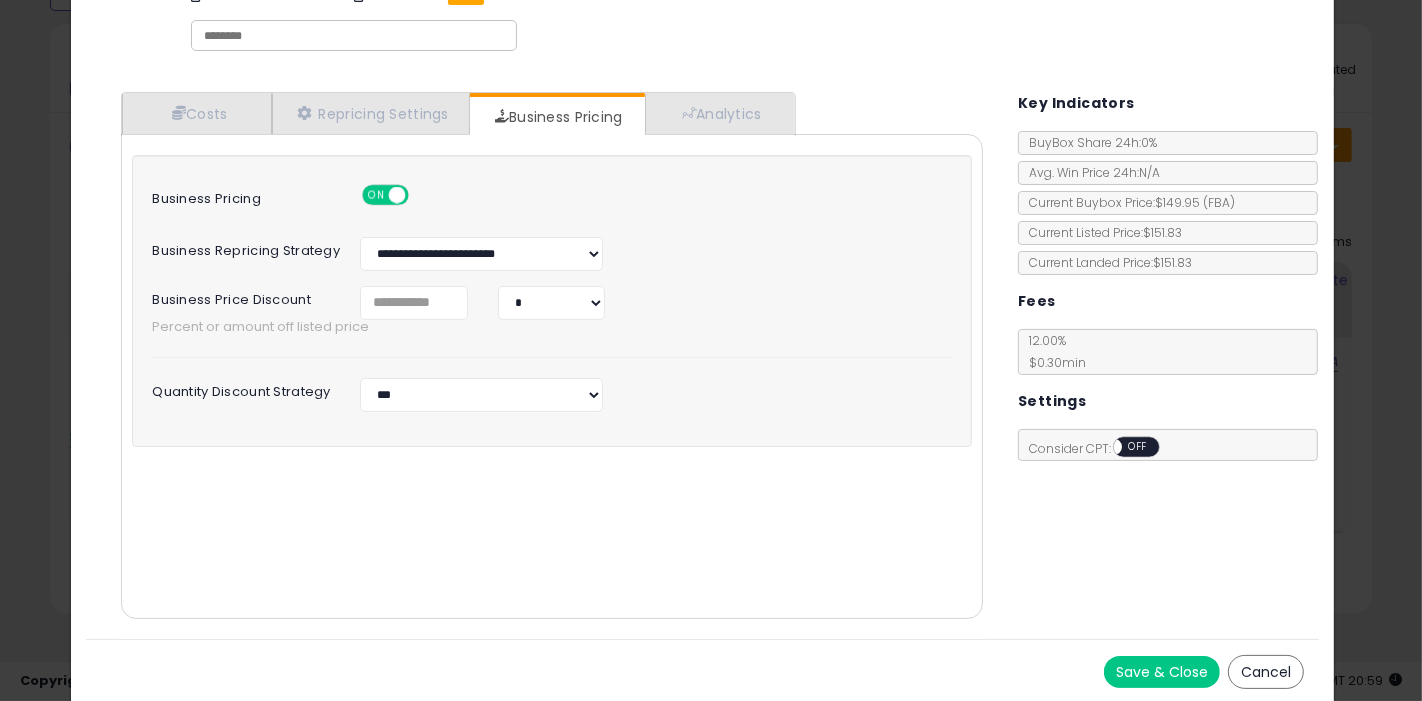 click on "Save & Close" at bounding box center (1162, 672) 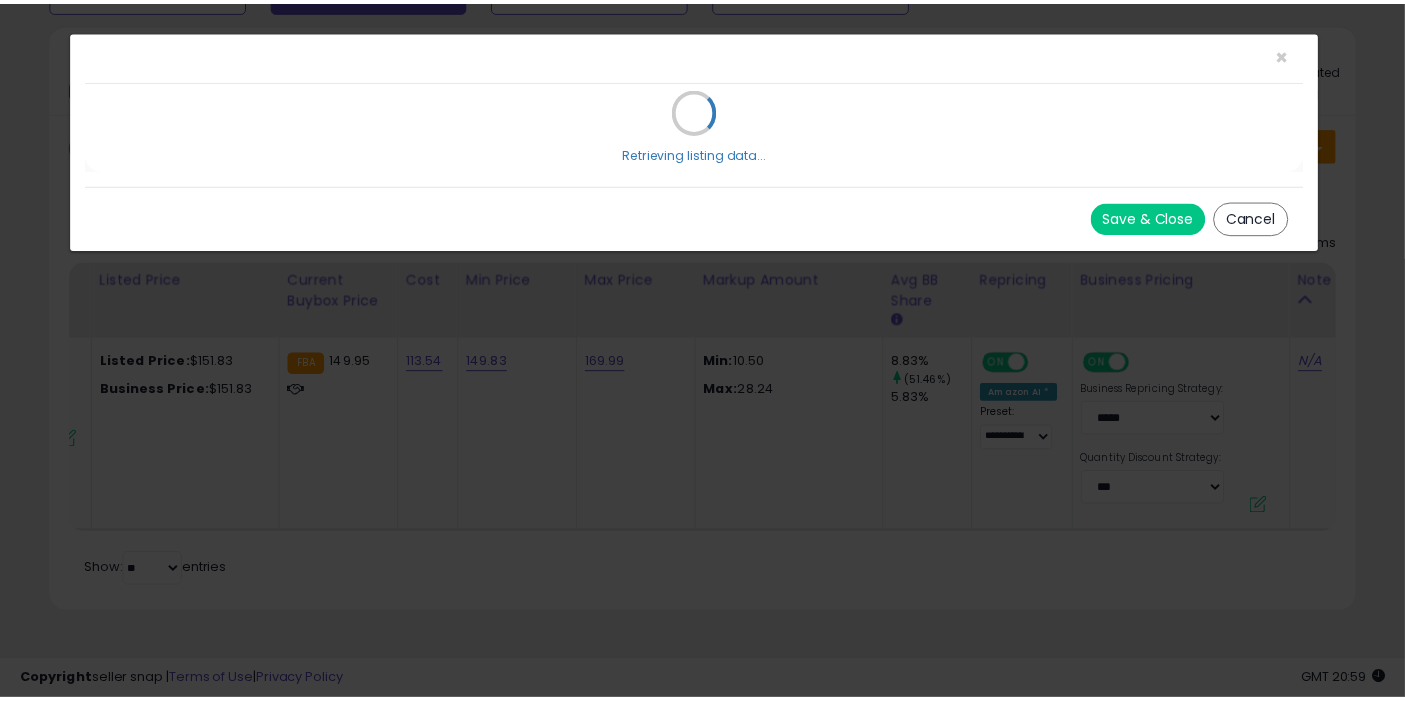 scroll, scrollTop: 0, scrollLeft: 0, axis: both 